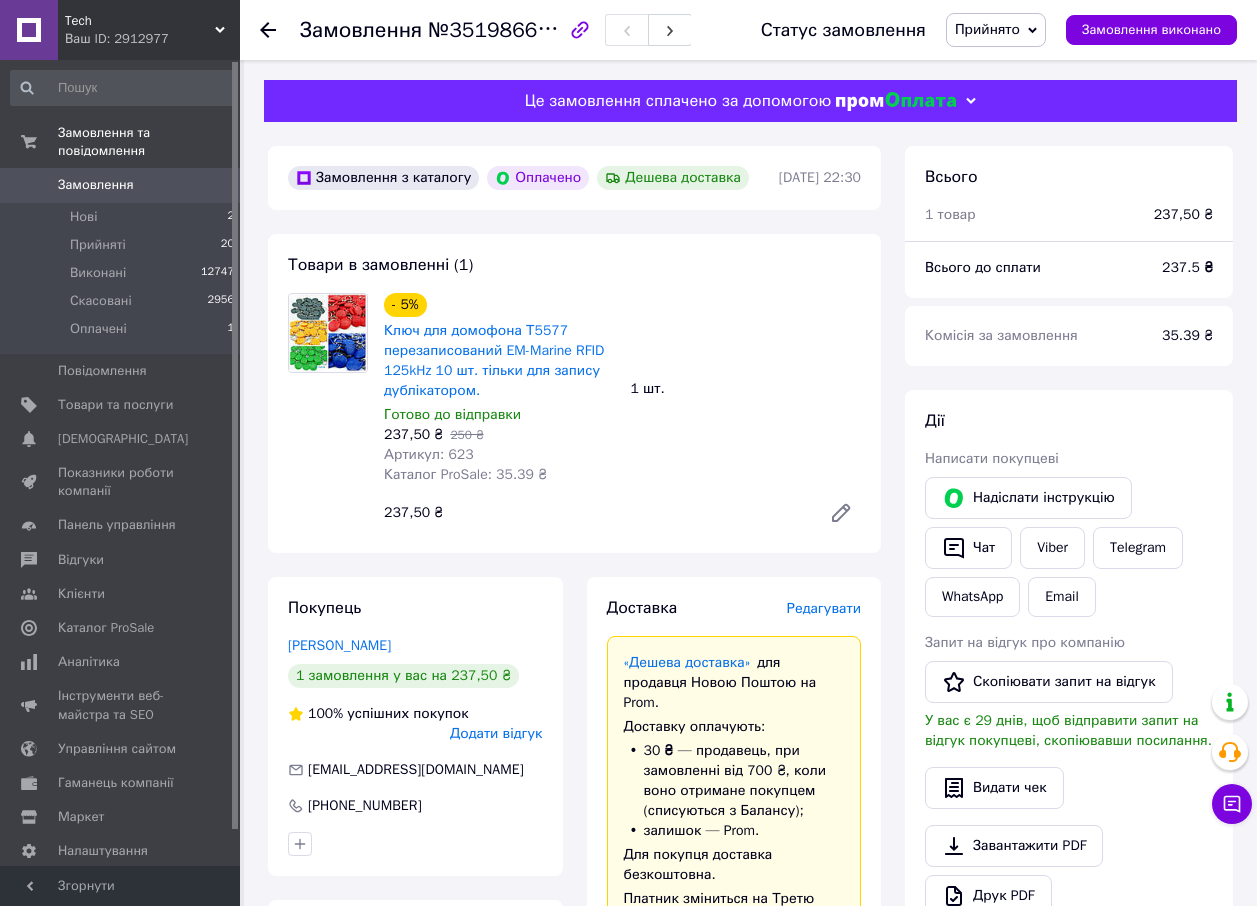 scroll, scrollTop: 800, scrollLeft: 0, axis: vertical 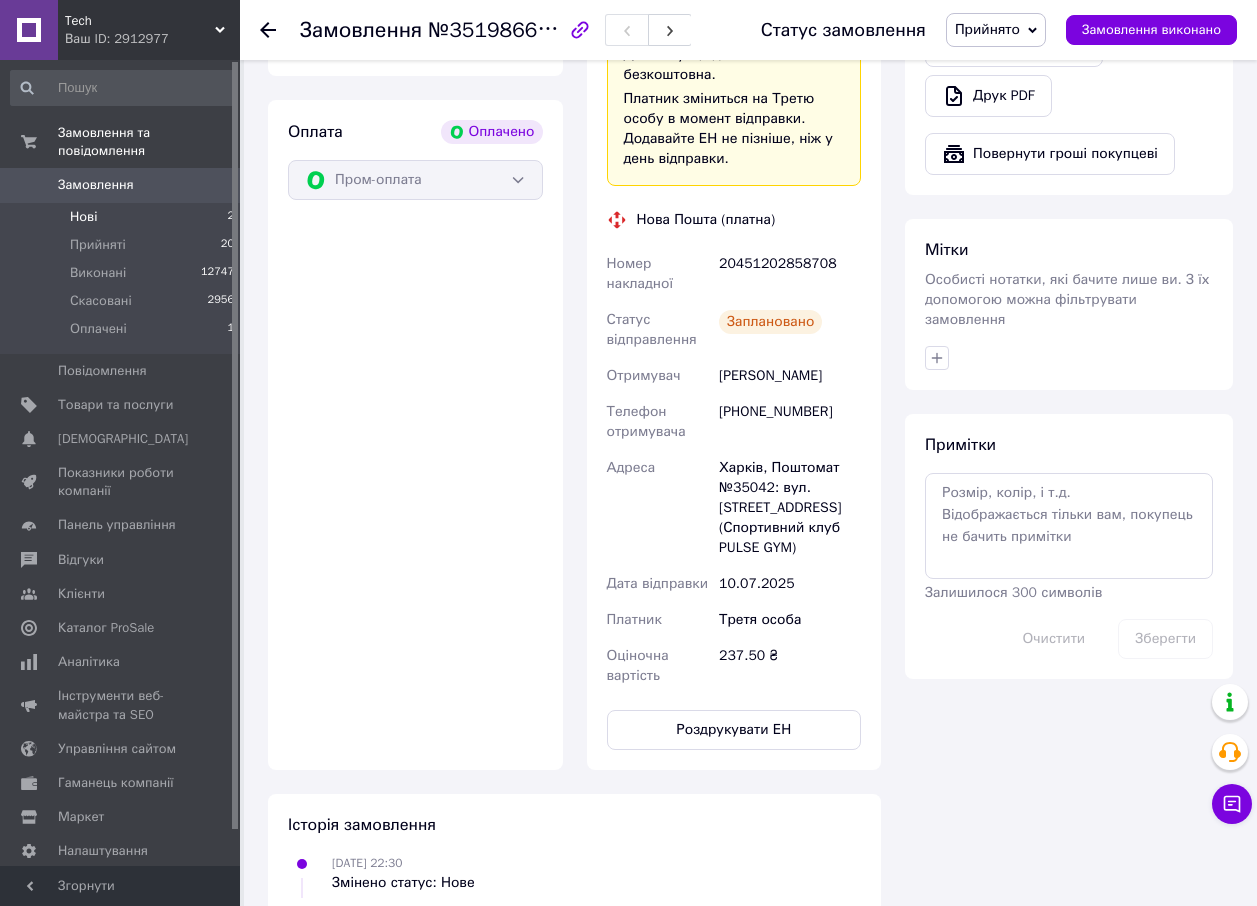click on "Нові 2" at bounding box center [123, 217] 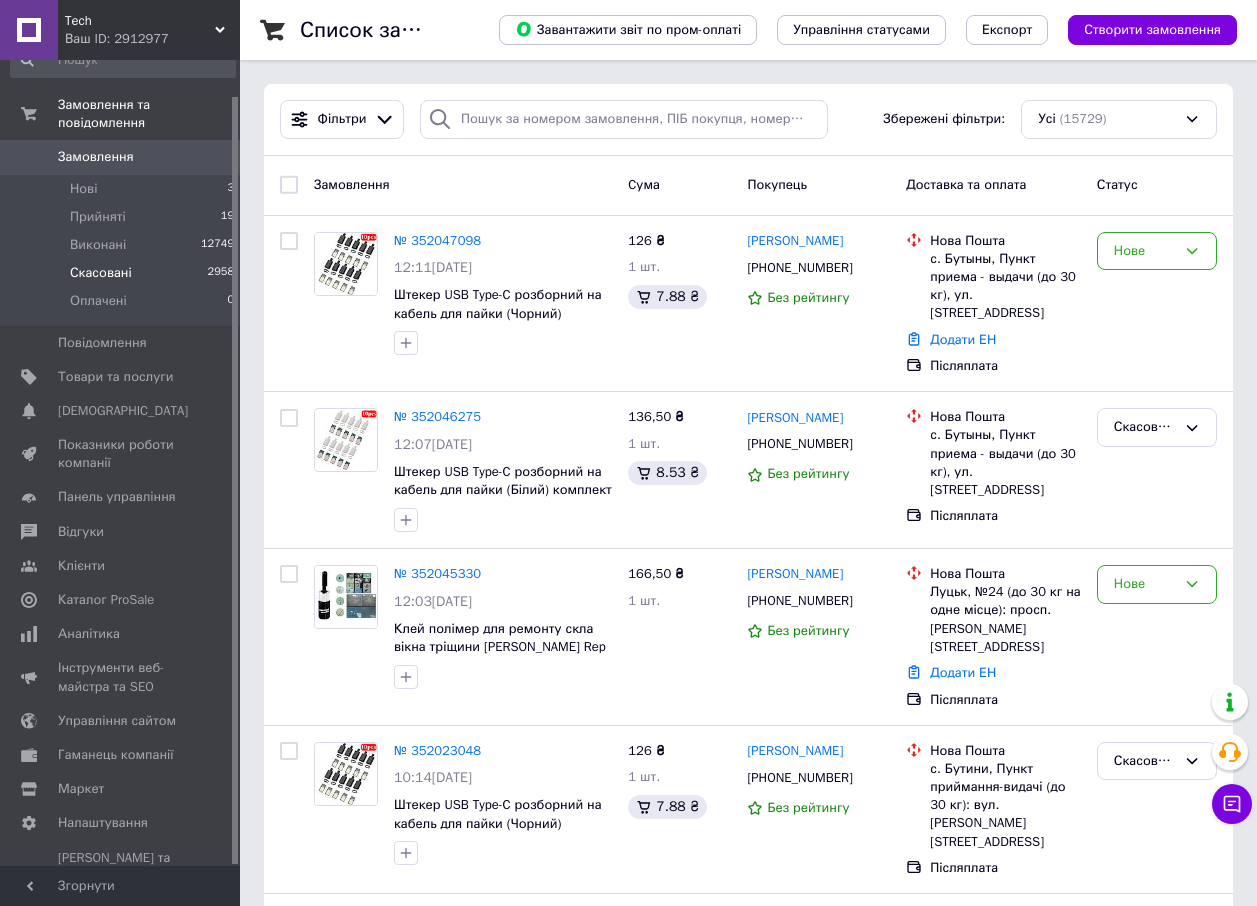 scroll, scrollTop: 37, scrollLeft: 0, axis: vertical 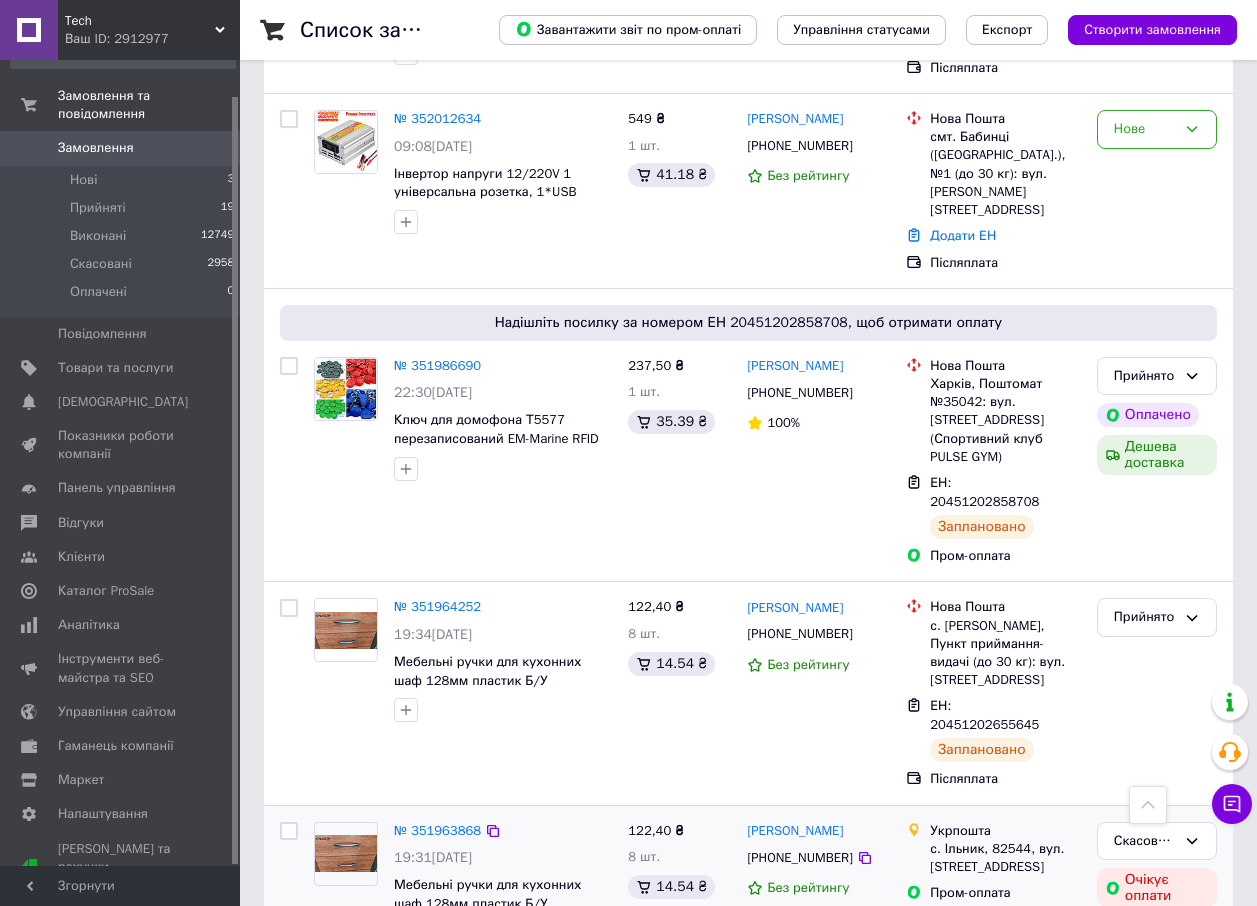 click at bounding box center (503, 933) 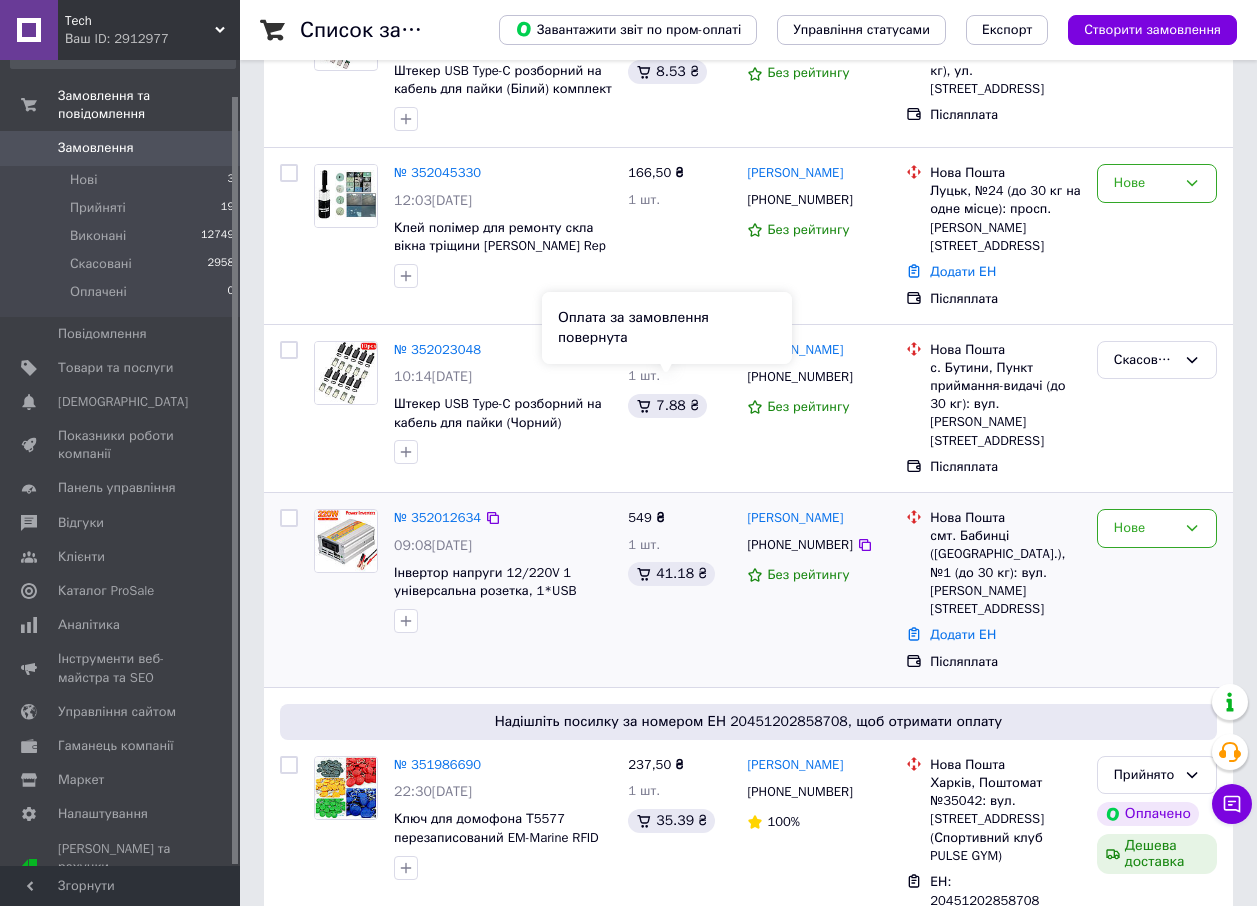 scroll, scrollTop: 400, scrollLeft: 0, axis: vertical 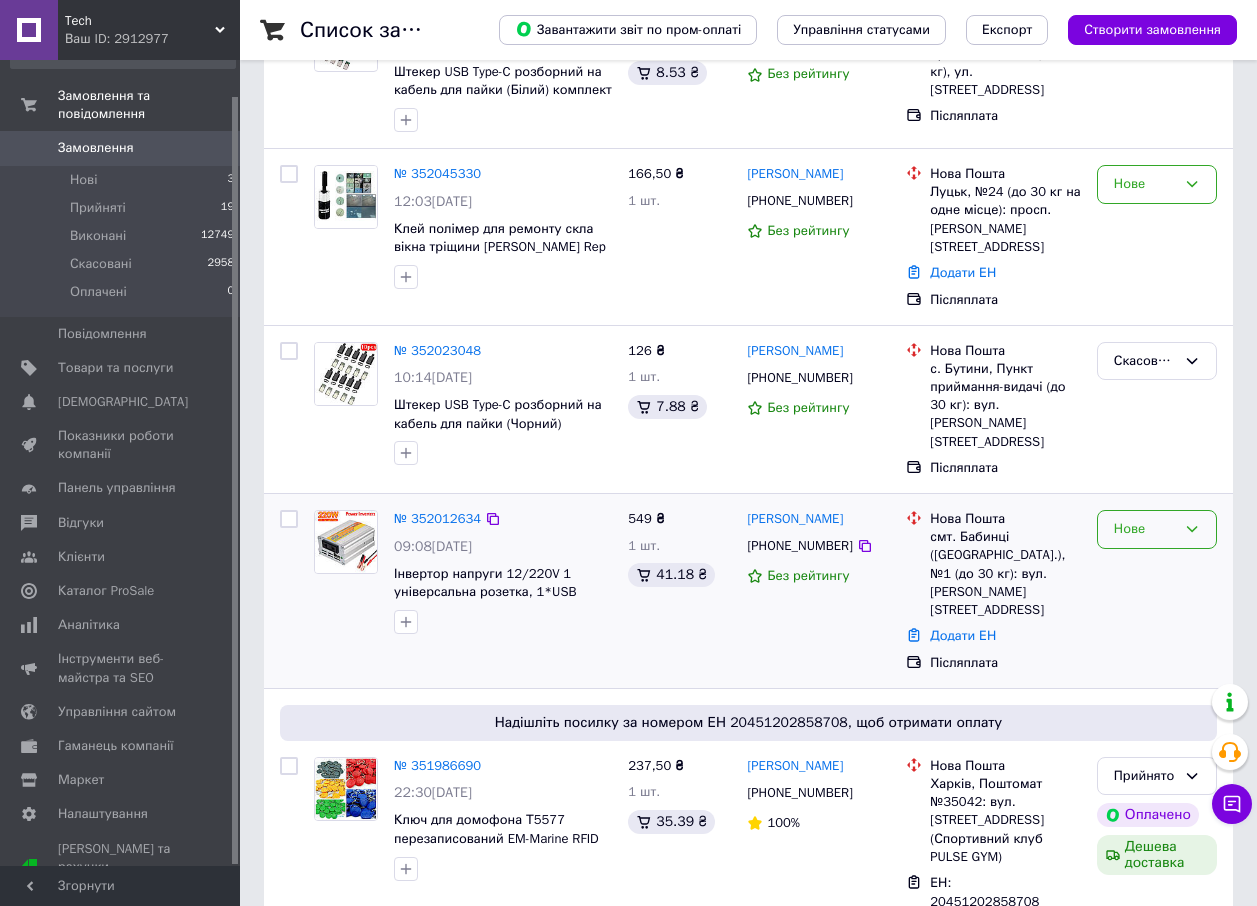 drag, startPoint x: 695, startPoint y: 103, endPoint x: 1143, endPoint y: 498, distance: 597.26794 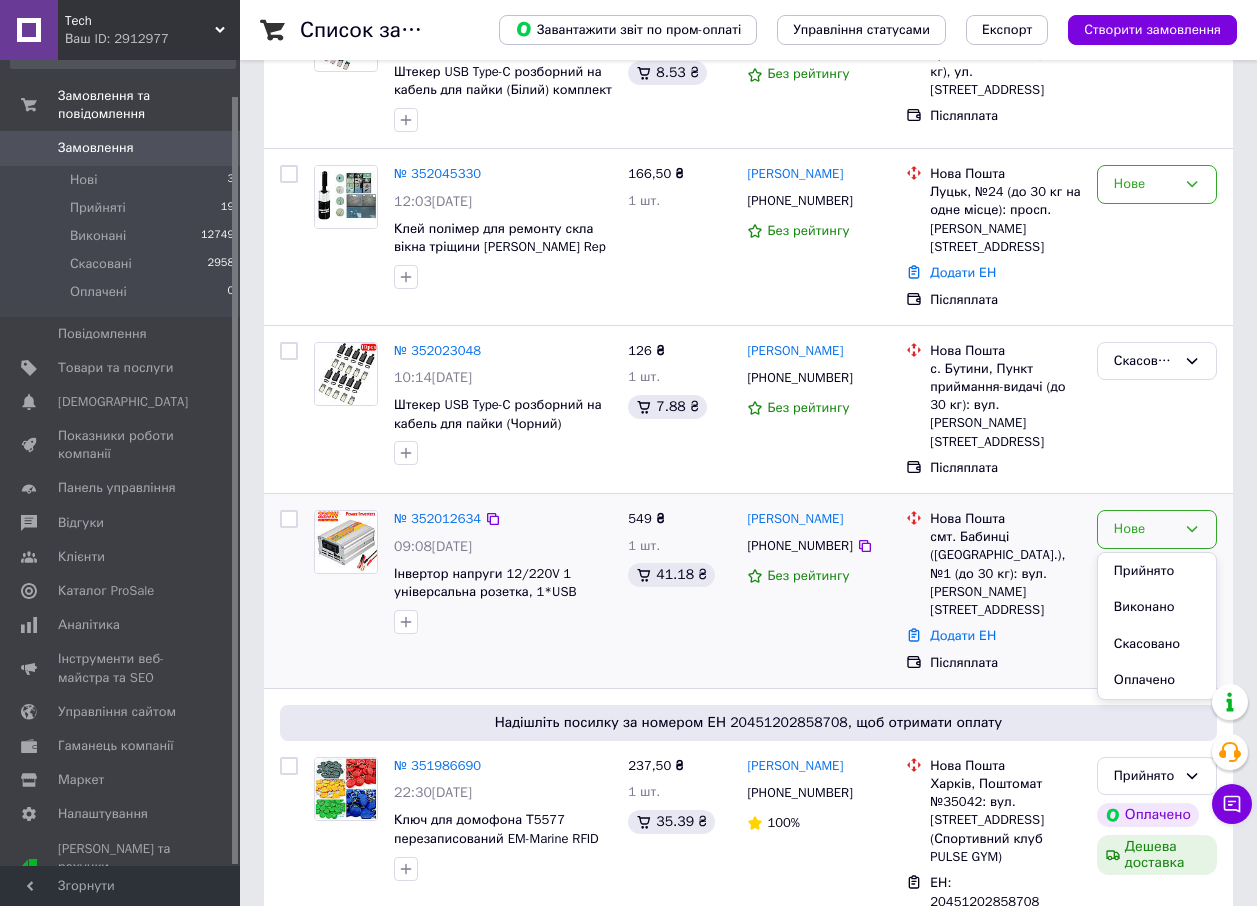 drag, startPoint x: 1155, startPoint y: 527, endPoint x: 1086, endPoint y: 538, distance: 69.87131 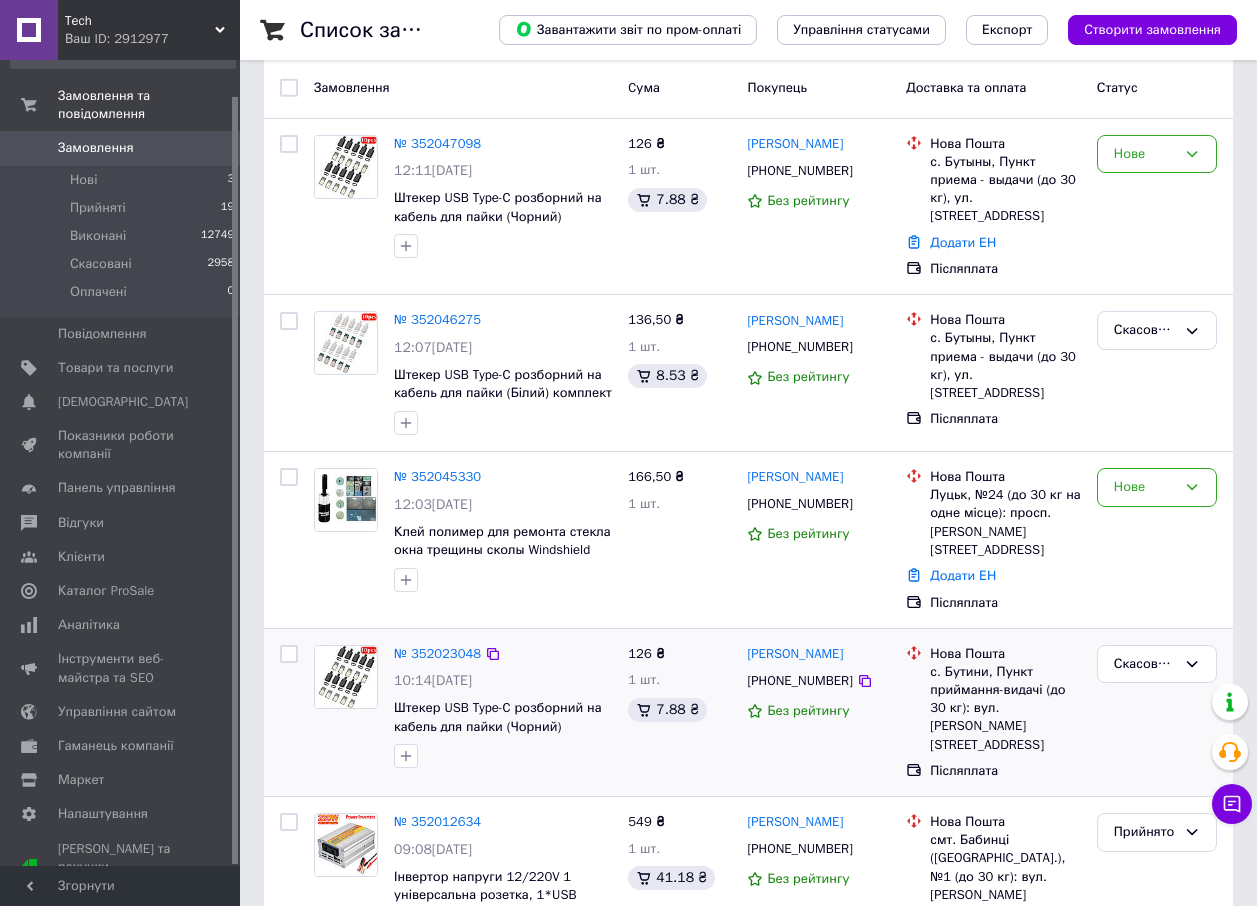 scroll, scrollTop: 100, scrollLeft: 0, axis: vertical 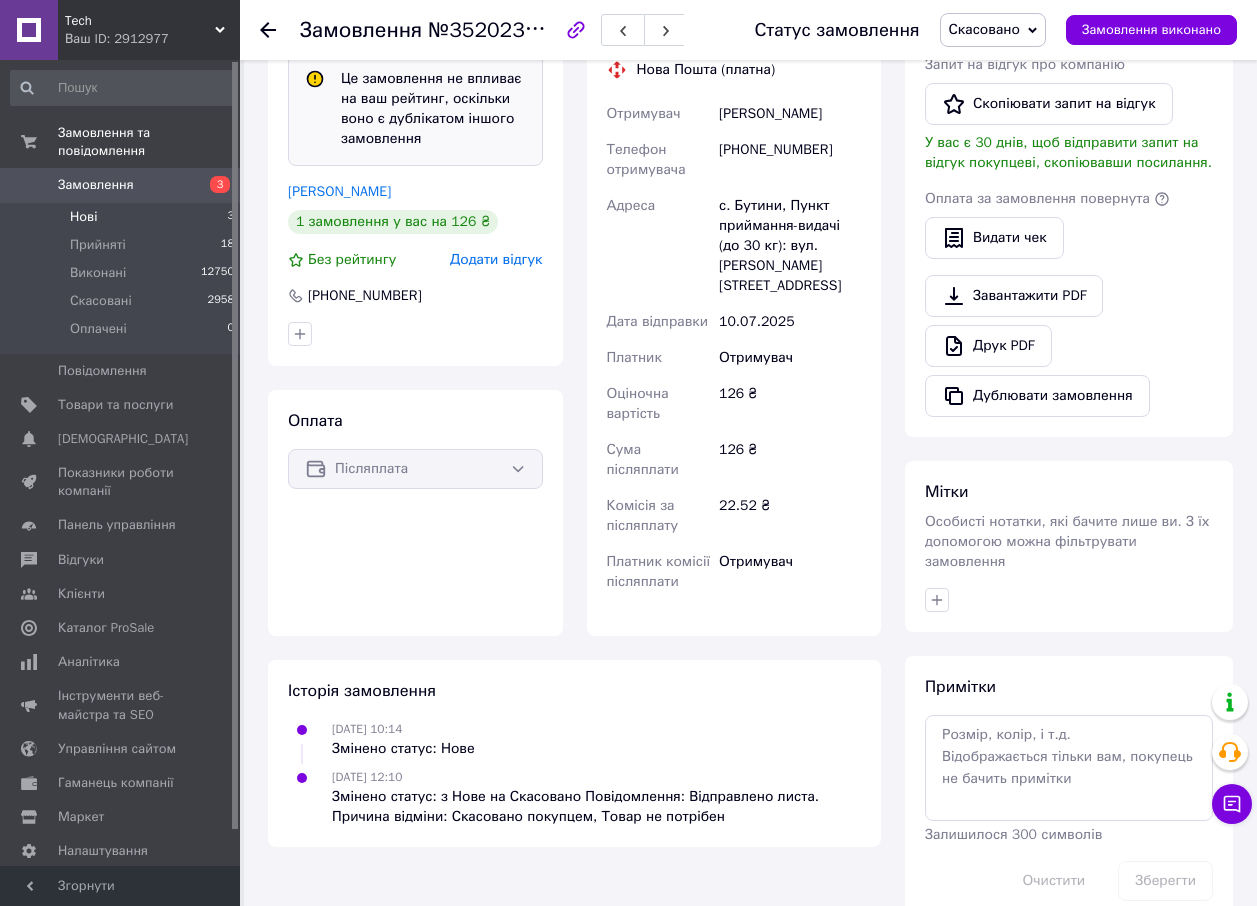 click on "Нові 3" at bounding box center (123, 217) 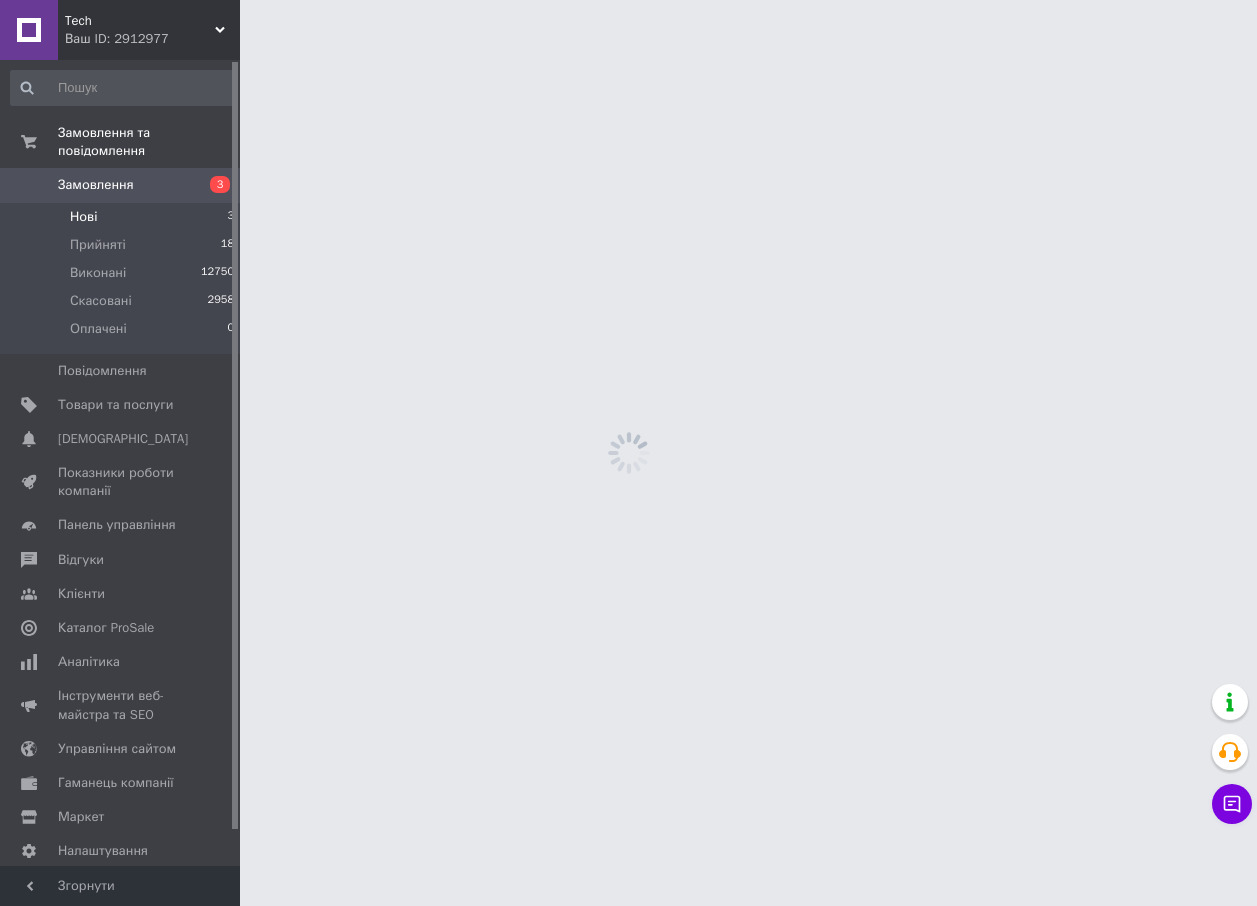 scroll, scrollTop: 0, scrollLeft: 0, axis: both 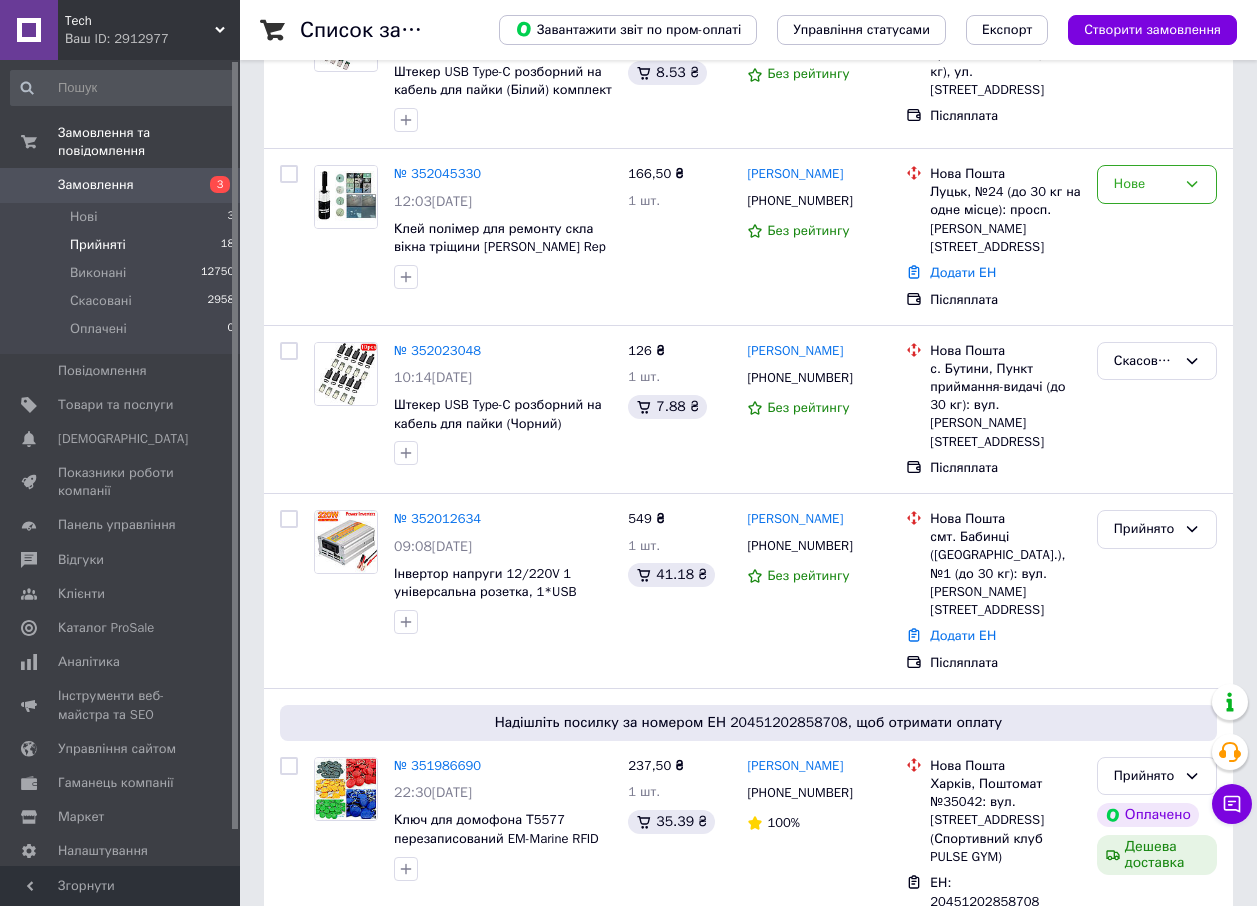 click on "Прийняті 18" at bounding box center [123, 245] 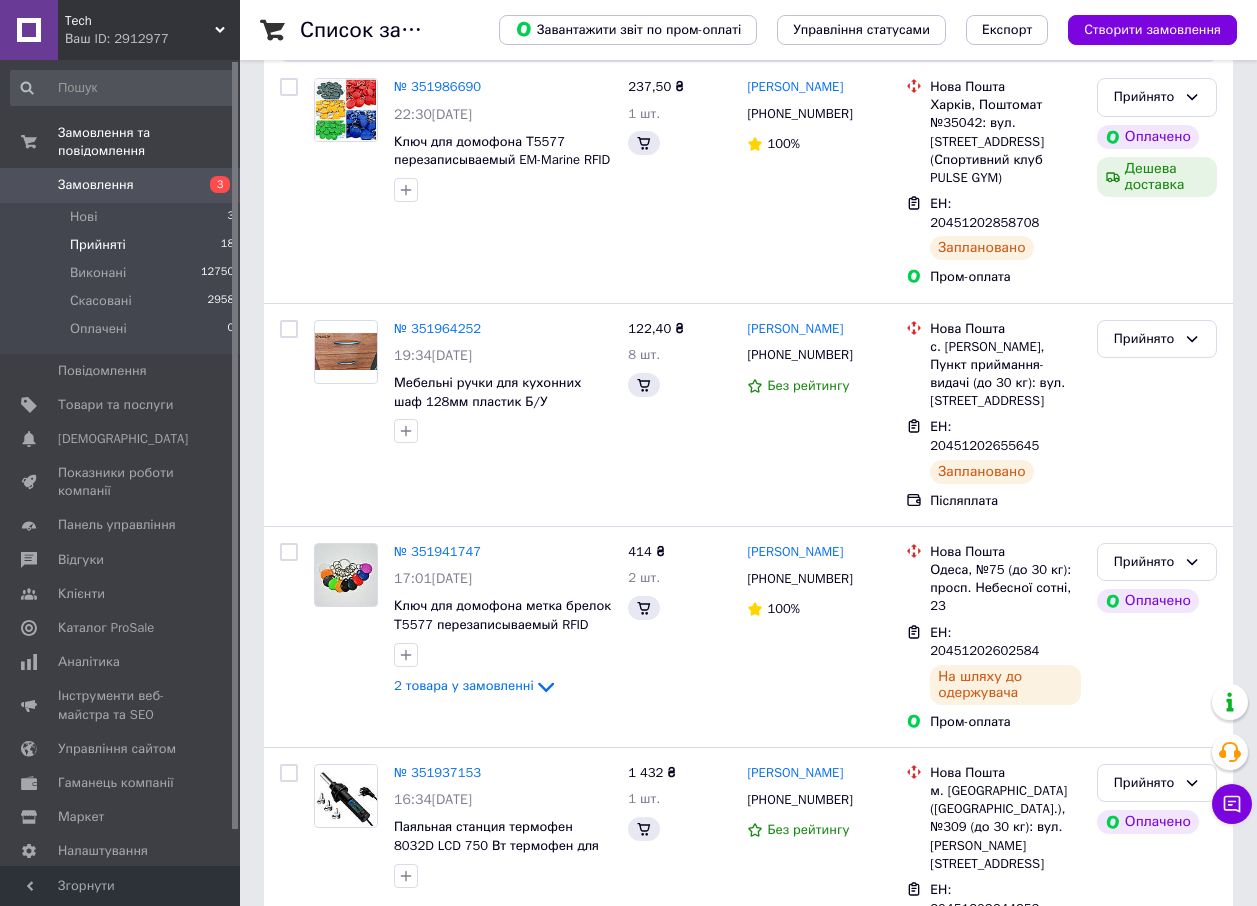 scroll, scrollTop: 0, scrollLeft: 0, axis: both 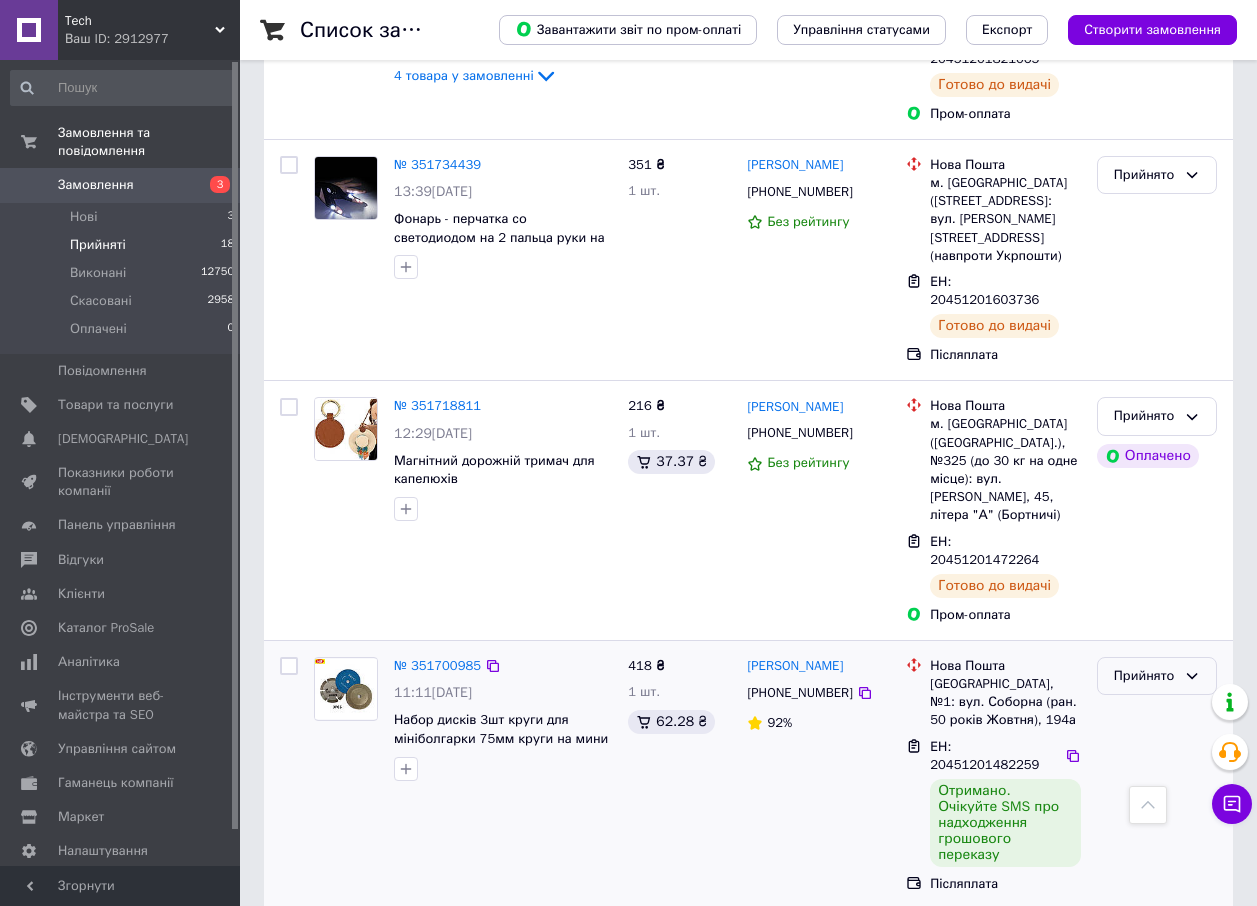 click on "Прийнято" at bounding box center [1157, 676] 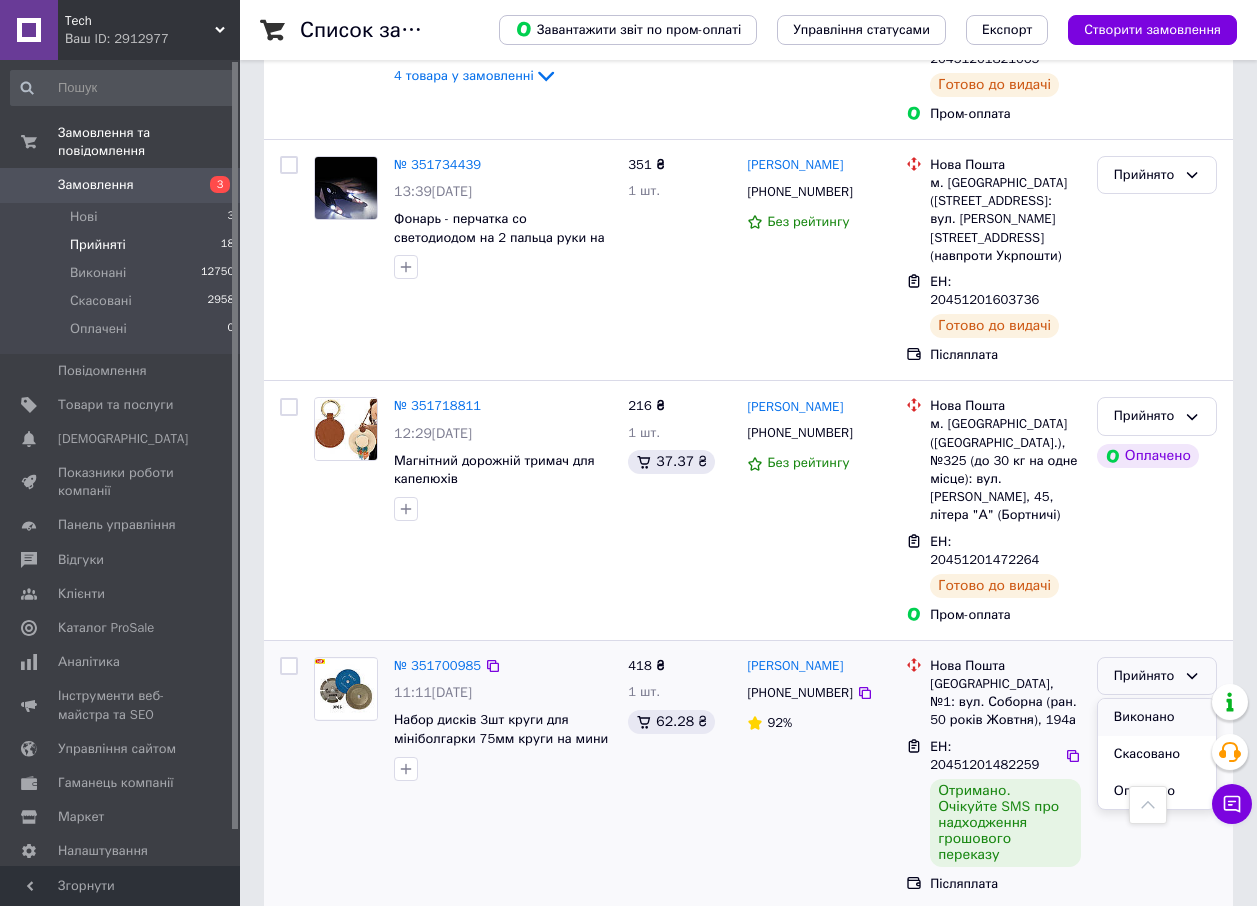 click on "Виконано" at bounding box center (1157, 717) 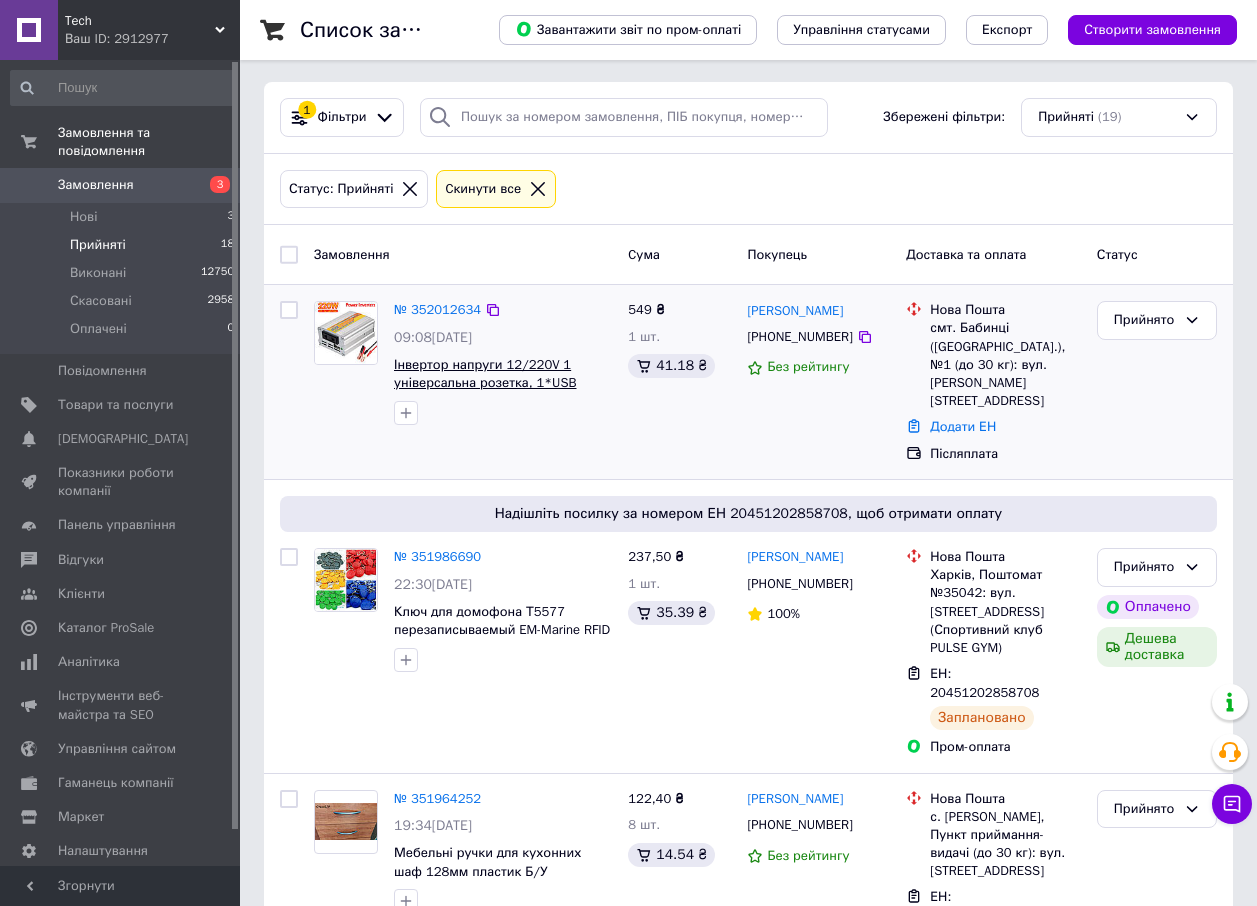 scroll, scrollTop: 0, scrollLeft: 0, axis: both 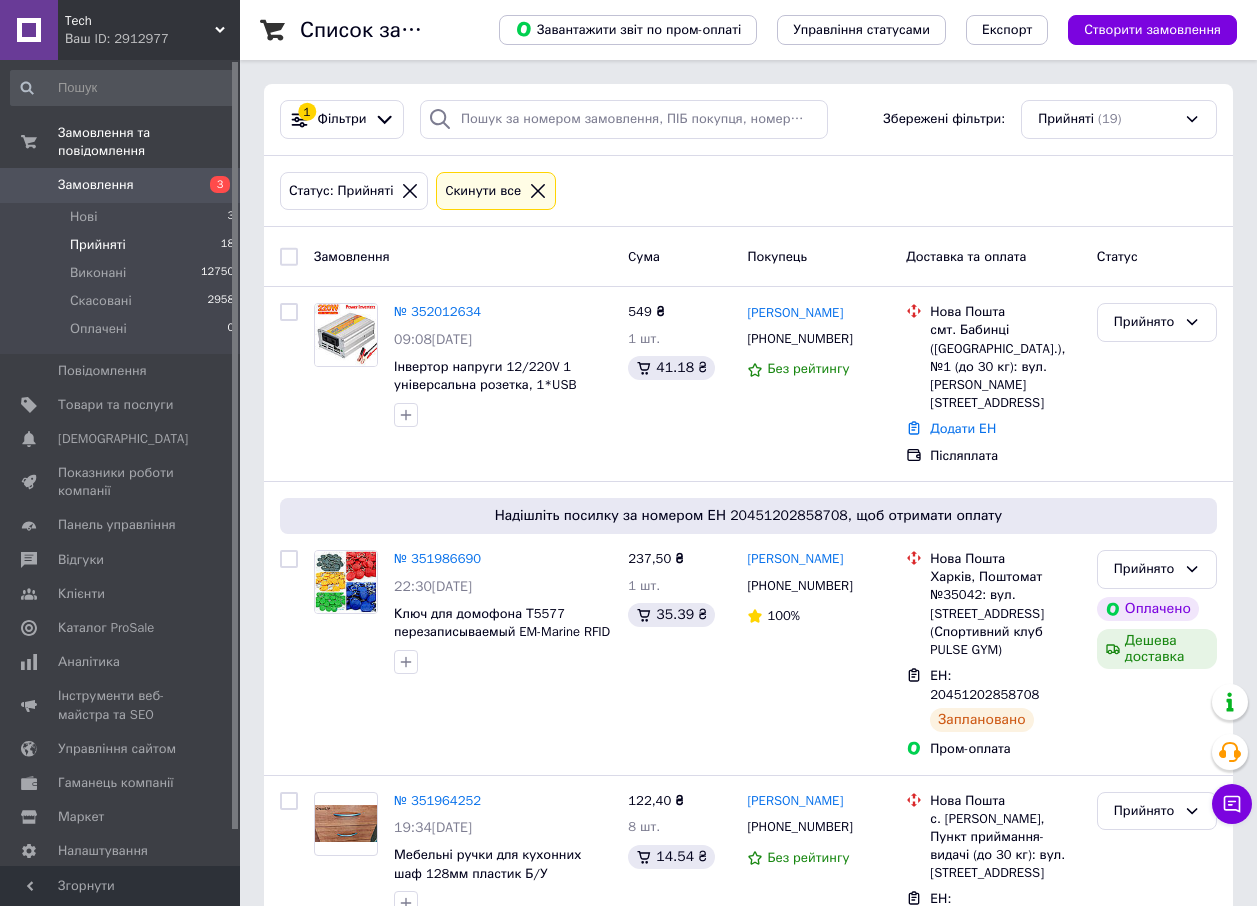 click on "Прийняті 18" at bounding box center (123, 245) 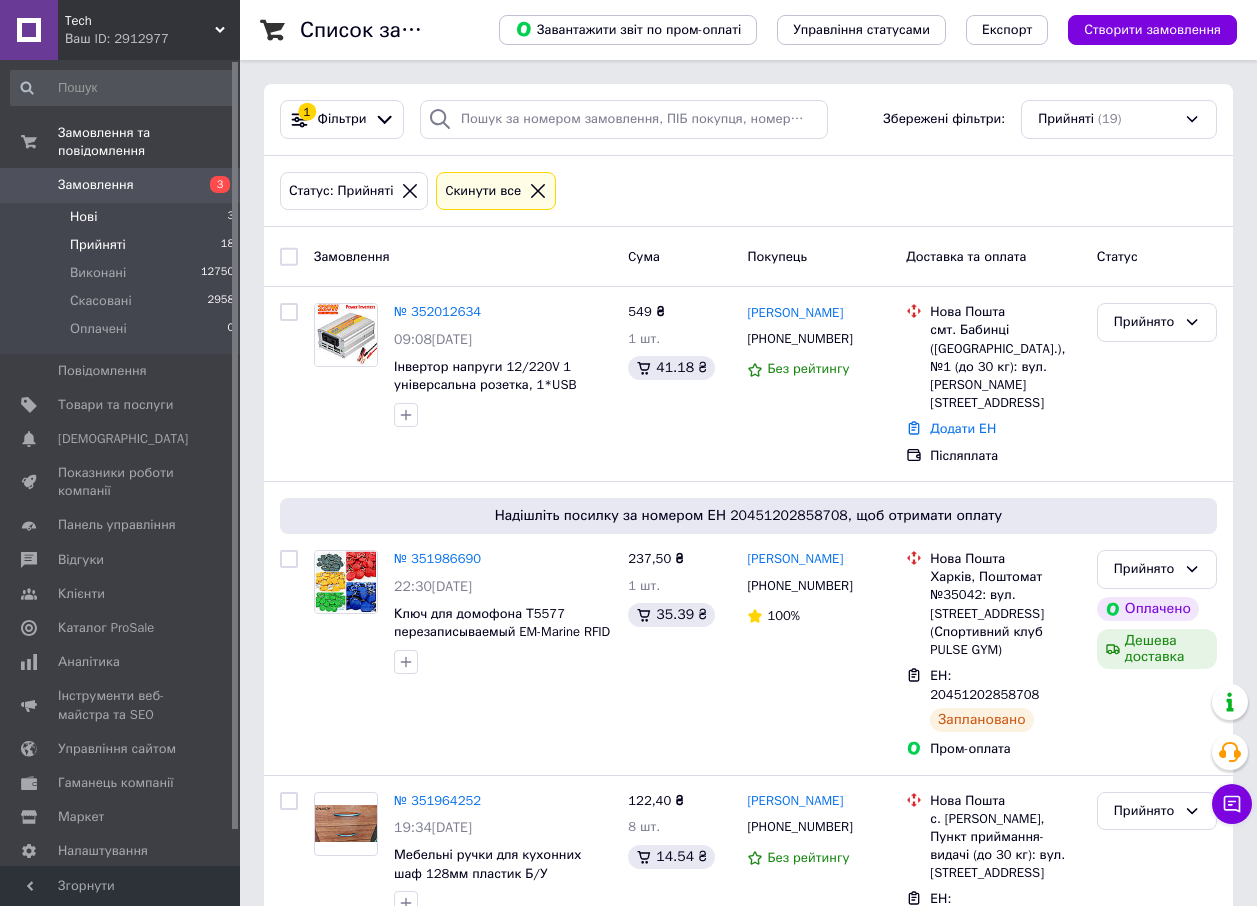click on "Нові 3" at bounding box center (123, 217) 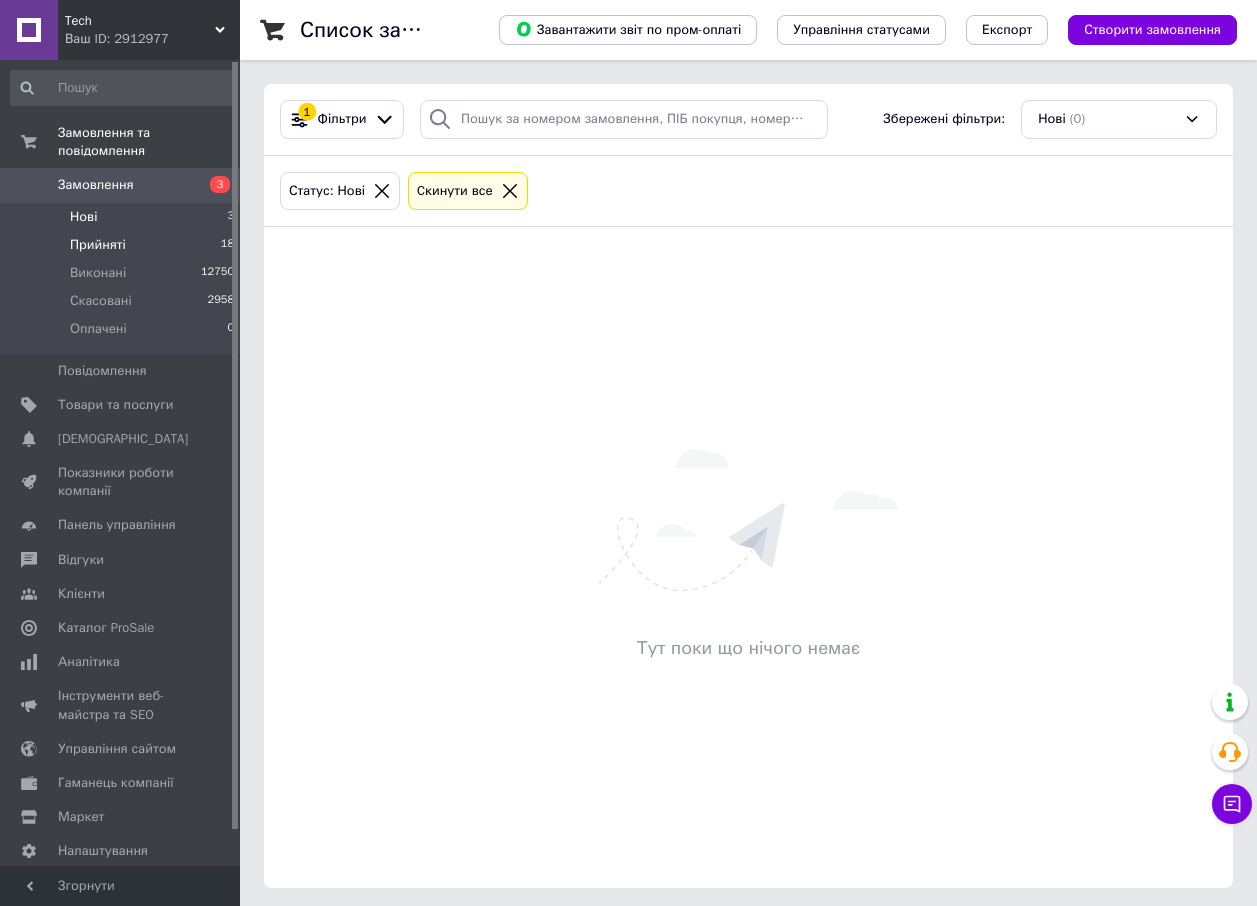 click on "Прийняті 18" at bounding box center (123, 245) 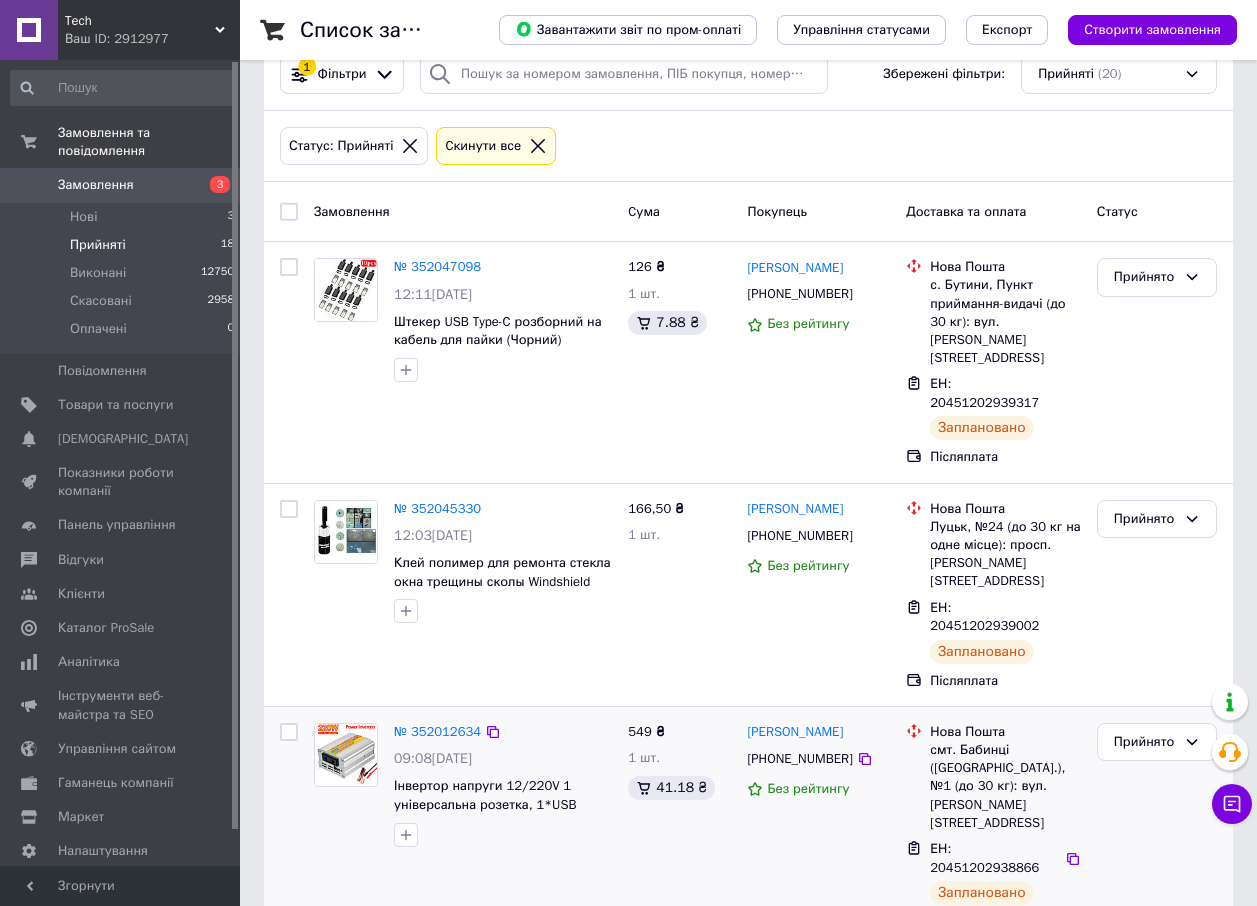 scroll, scrollTop: 0, scrollLeft: 0, axis: both 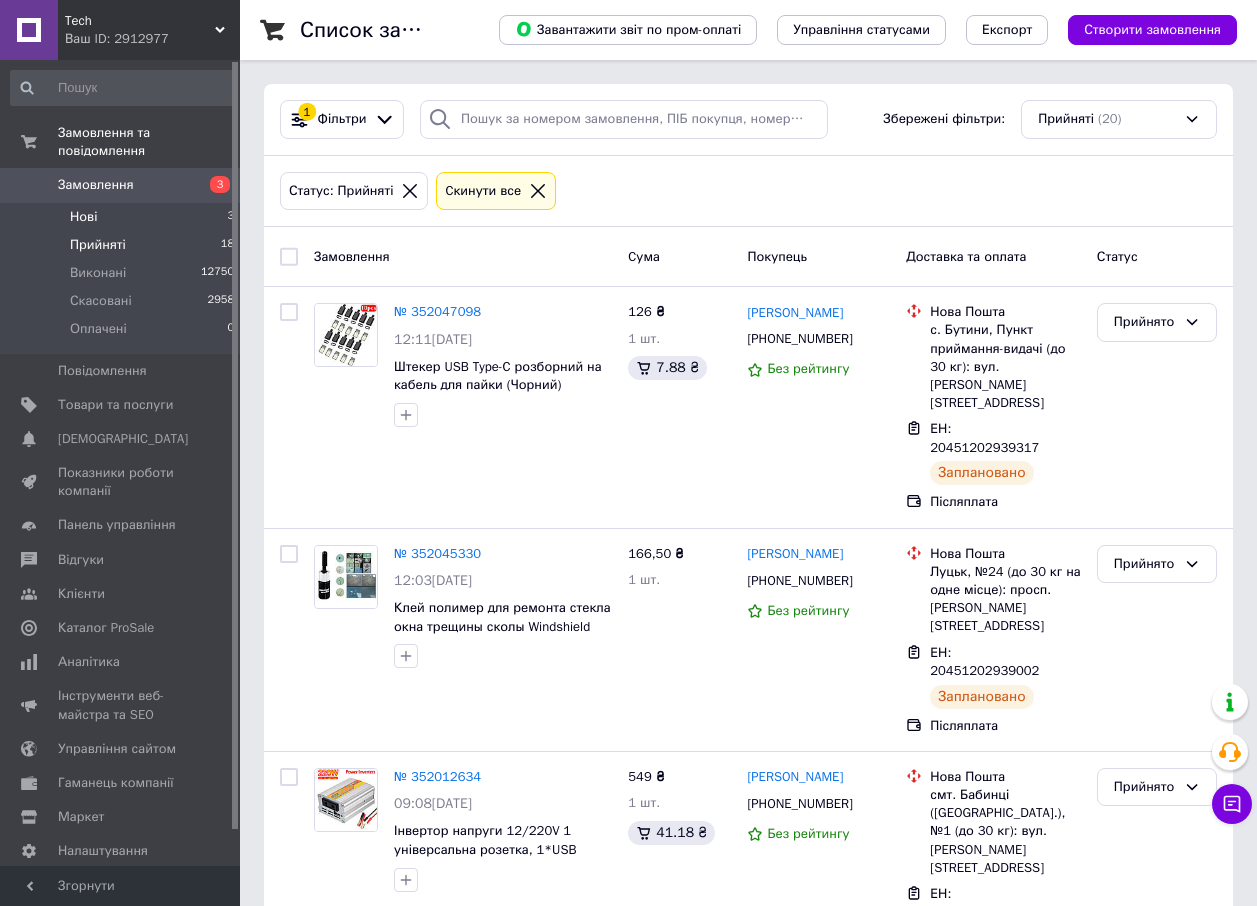 click on "Нові 3" at bounding box center (123, 217) 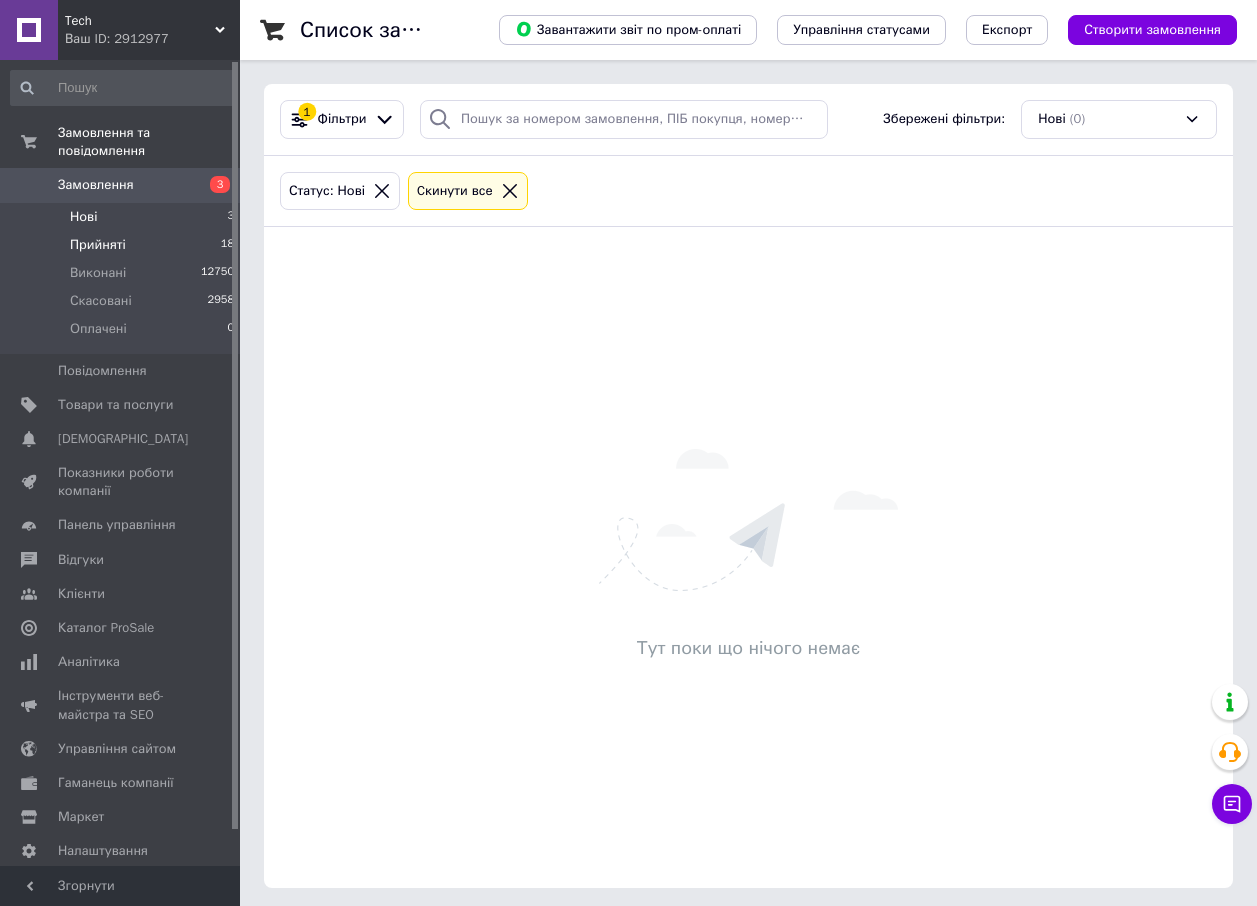 click on "Прийняті 18" at bounding box center [123, 245] 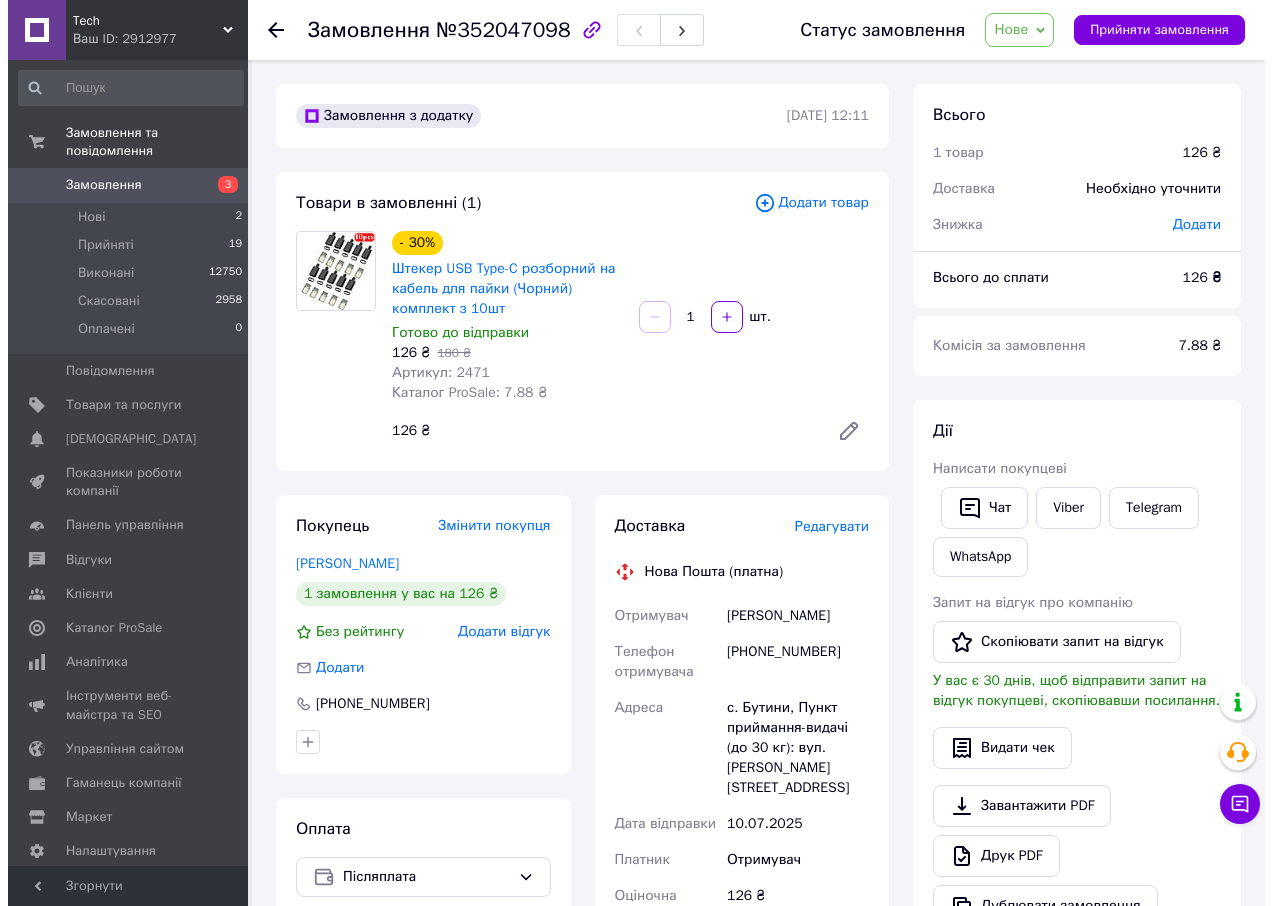 scroll, scrollTop: 0, scrollLeft: 0, axis: both 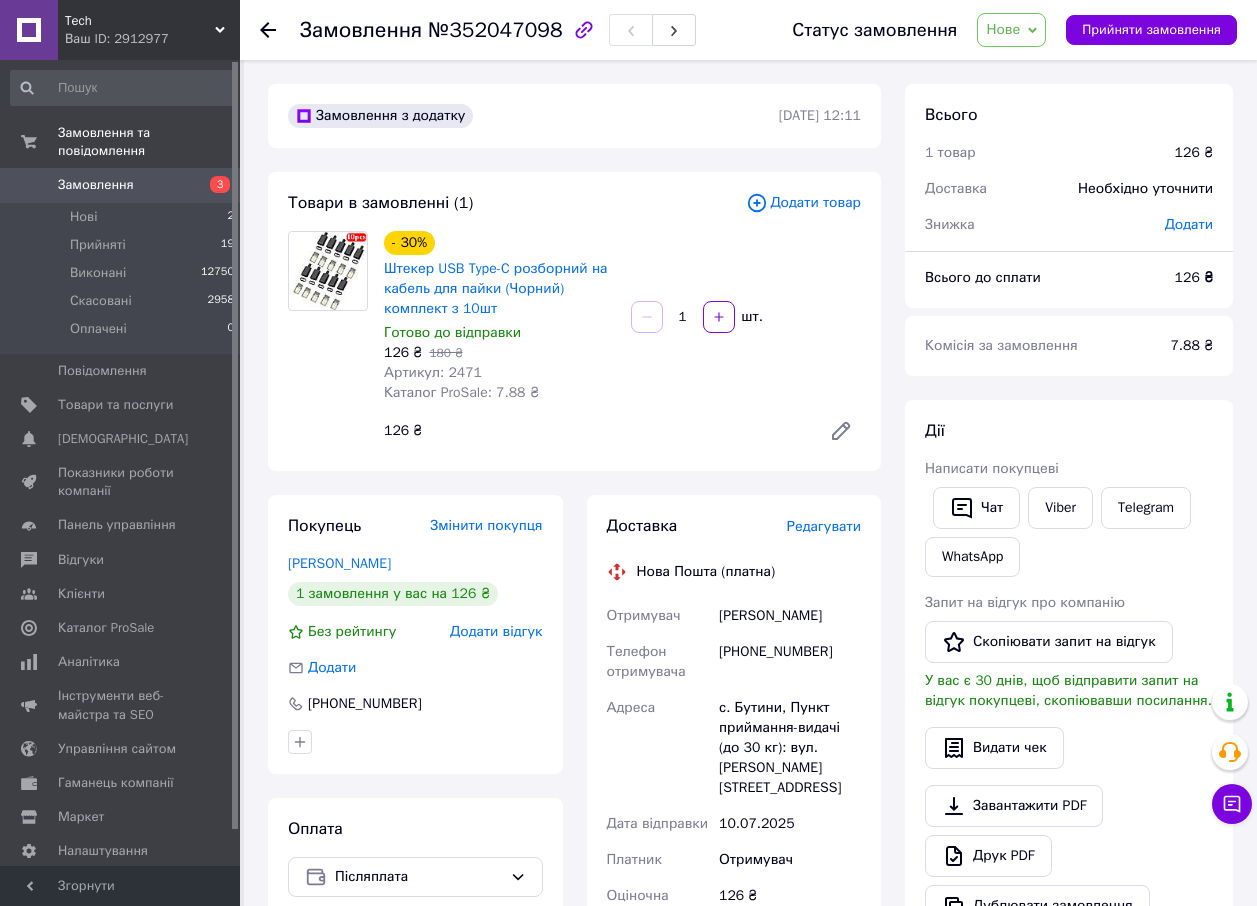 click on "Нове" at bounding box center (1003, 29) 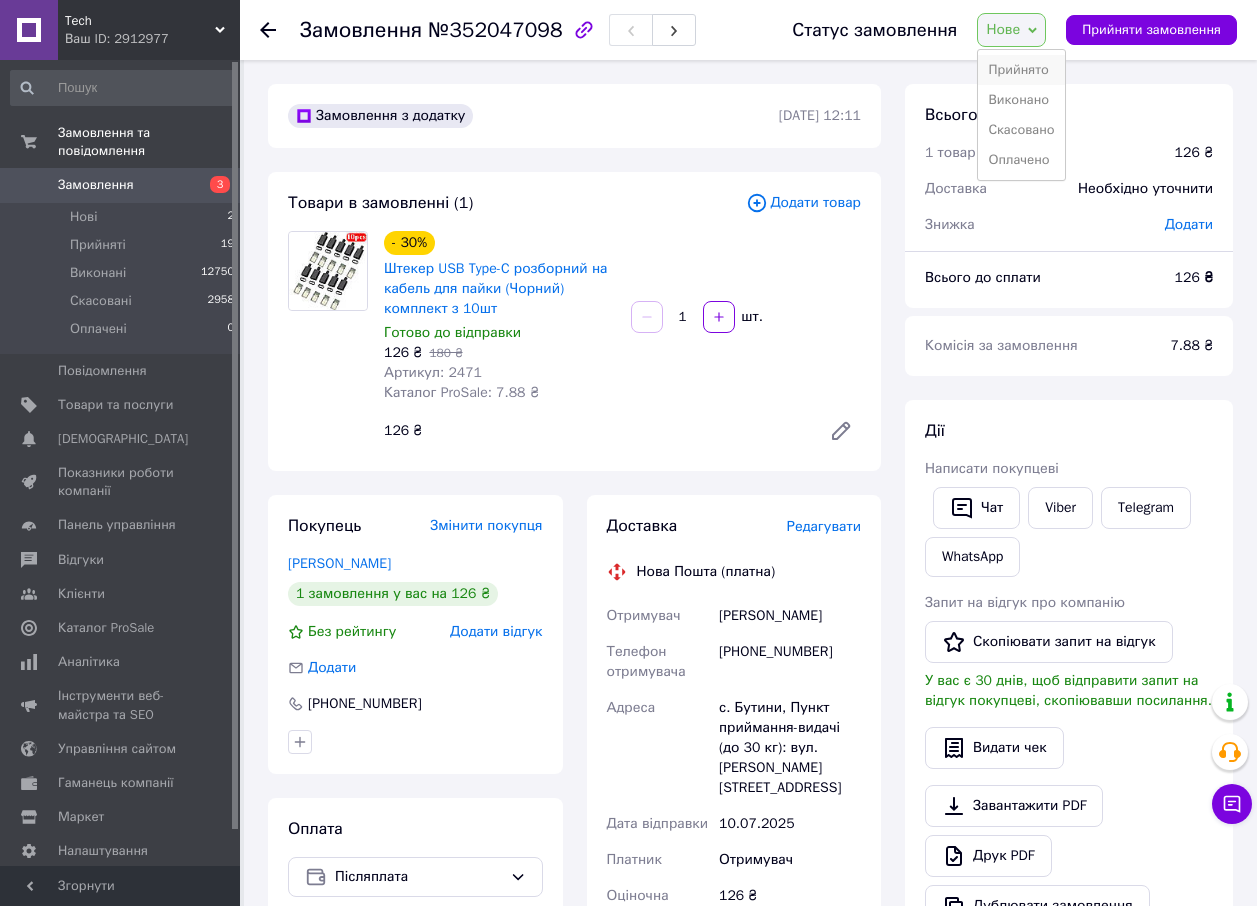 click on "Прийнято" at bounding box center [1021, 70] 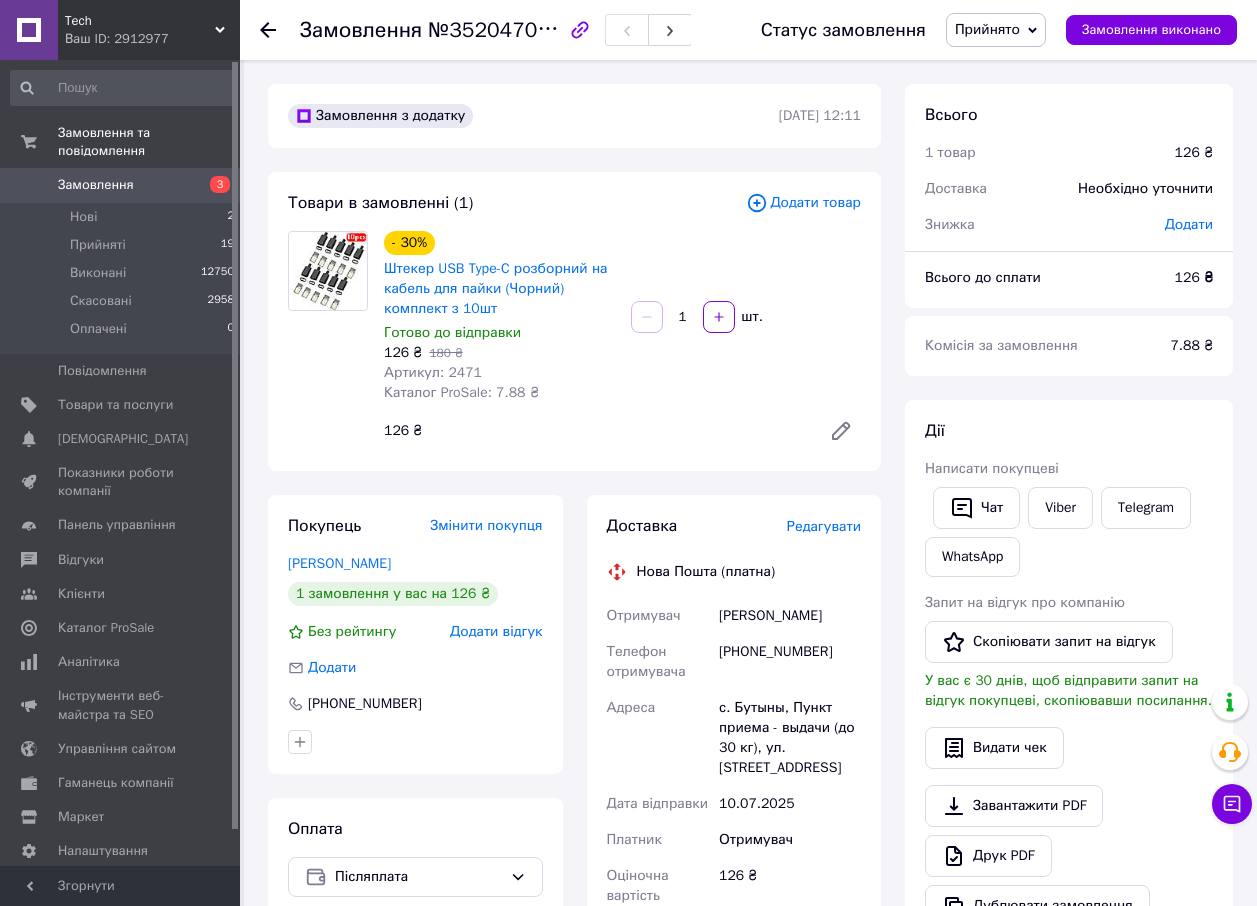 click on "Редагувати" at bounding box center (824, 526) 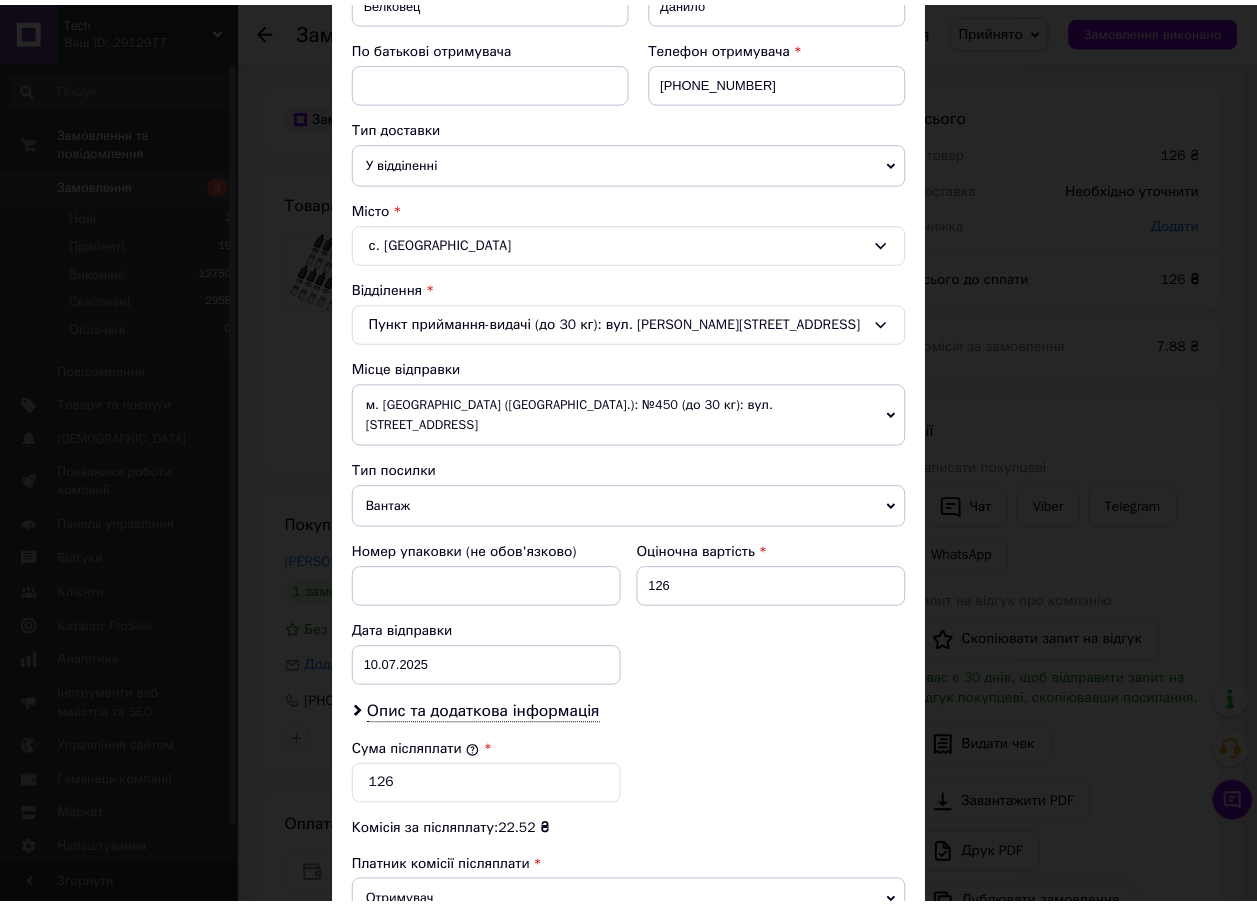 scroll, scrollTop: 600, scrollLeft: 0, axis: vertical 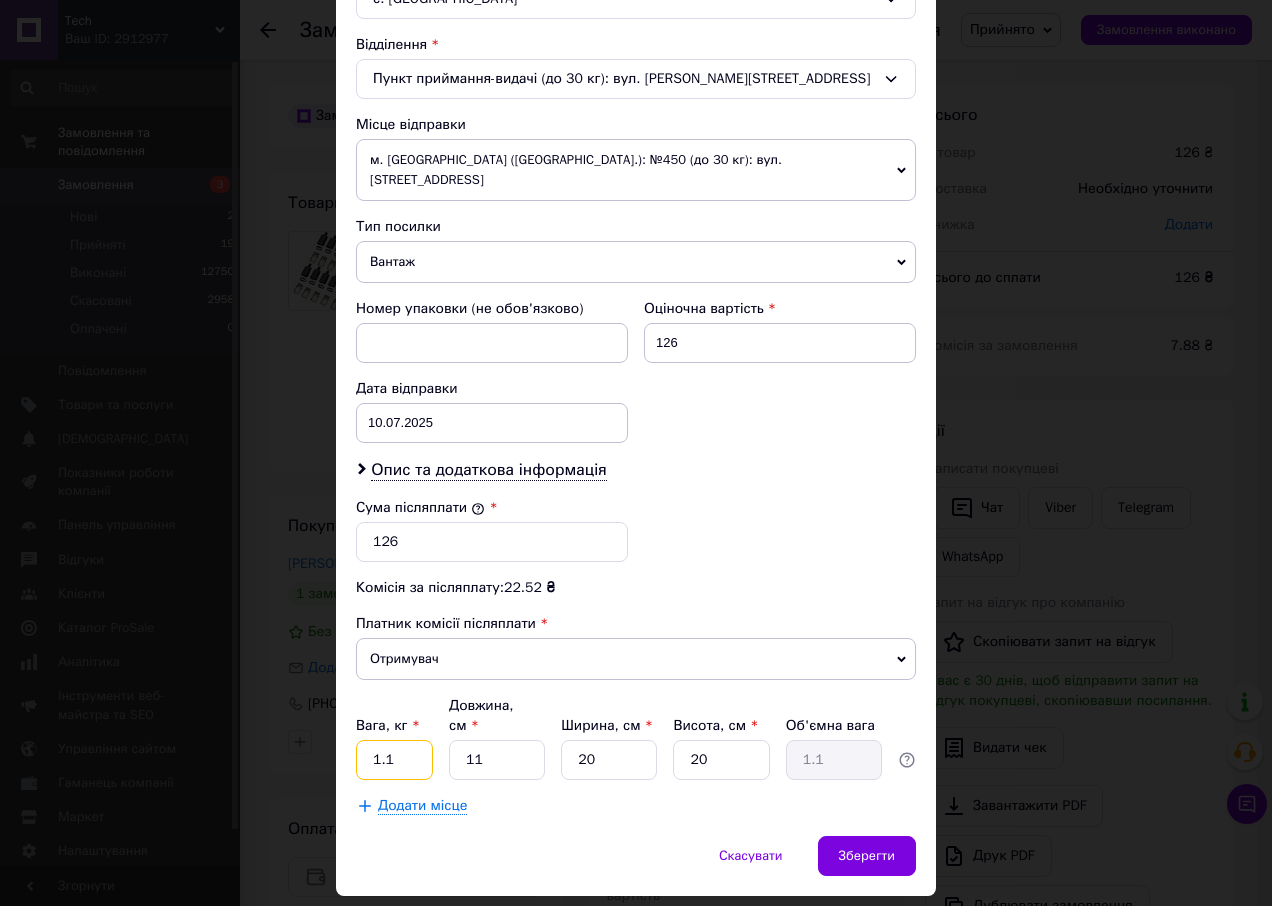 click on "1.1" at bounding box center [394, 760] 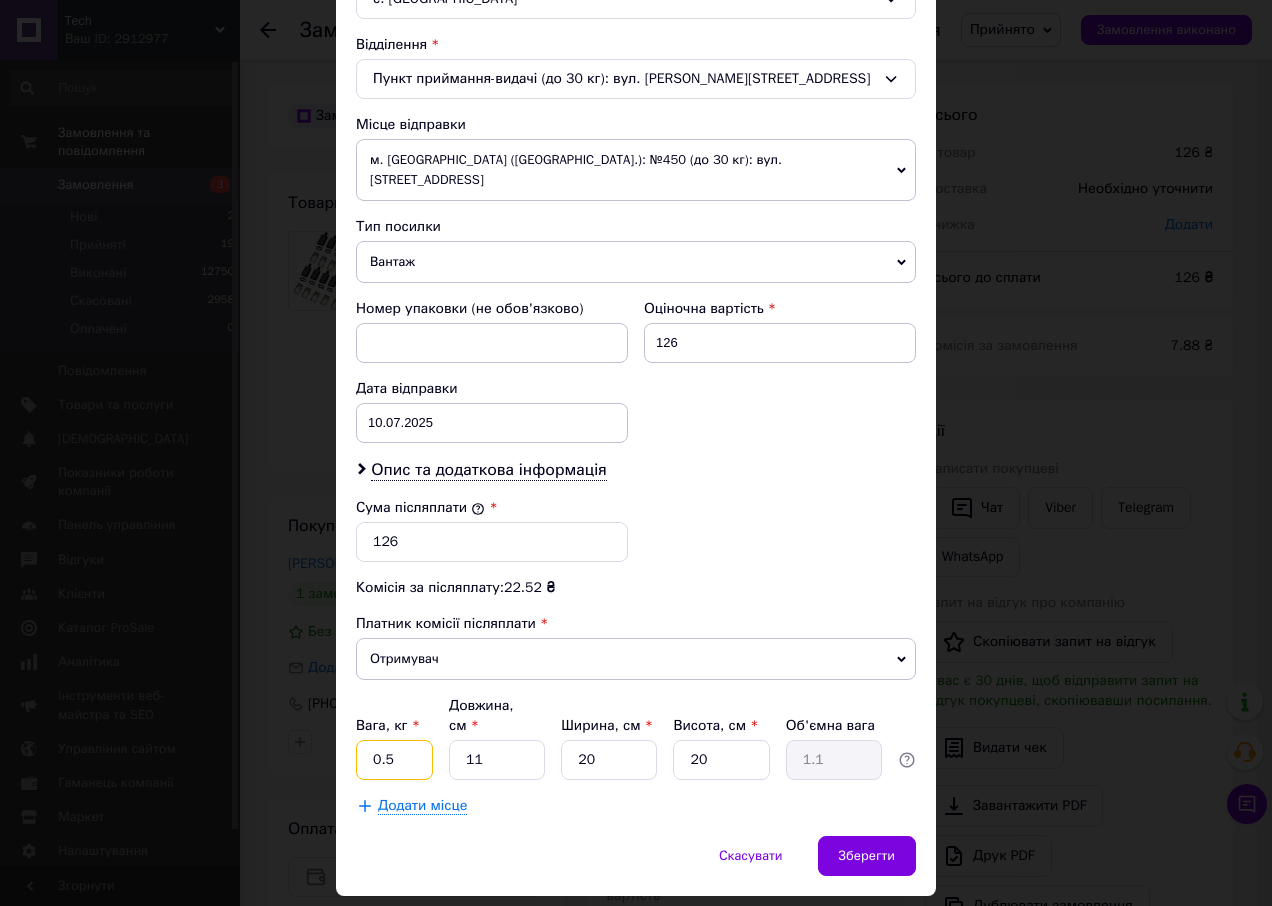 type on "0.5" 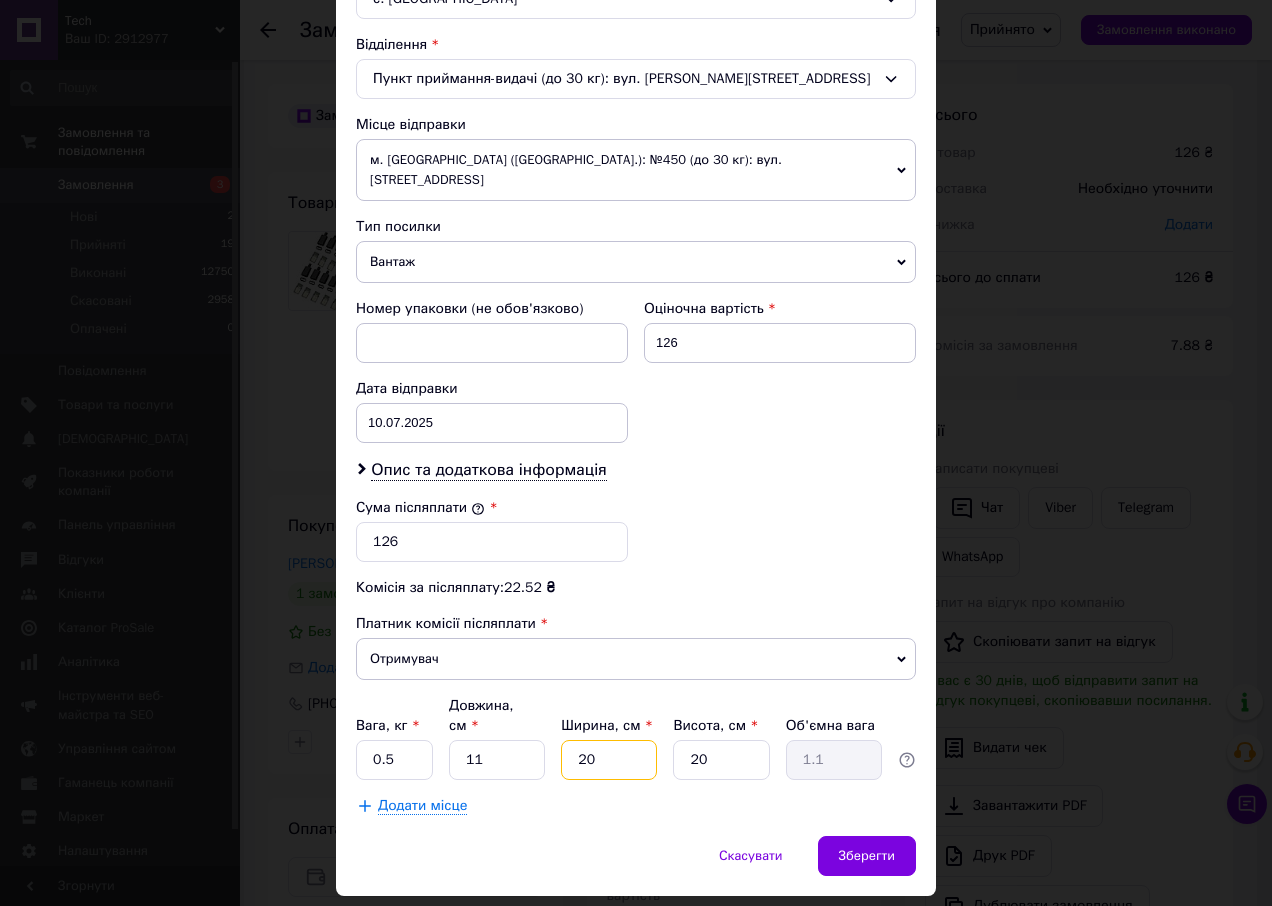 click on "20" at bounding box center [609, 760] 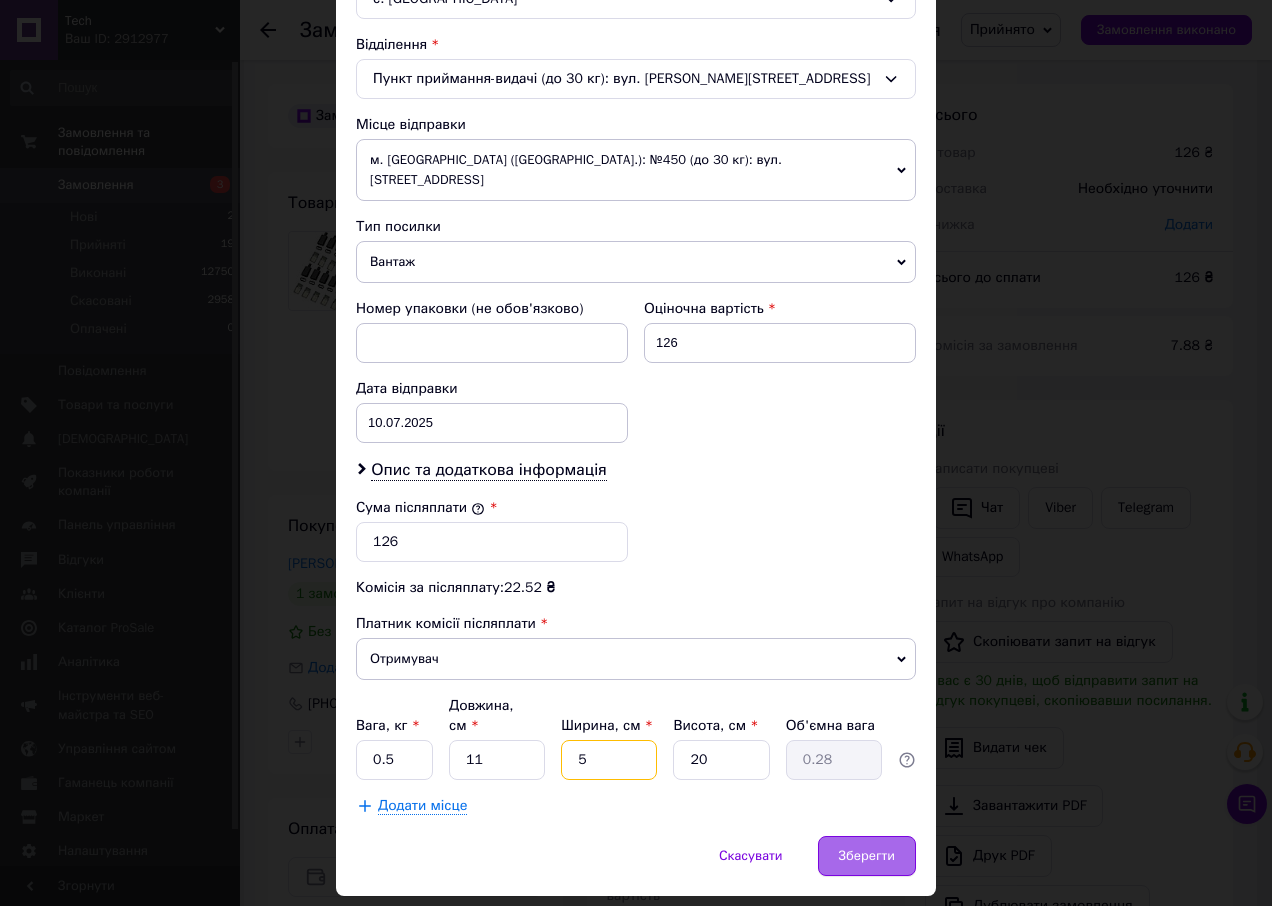 type on "5" 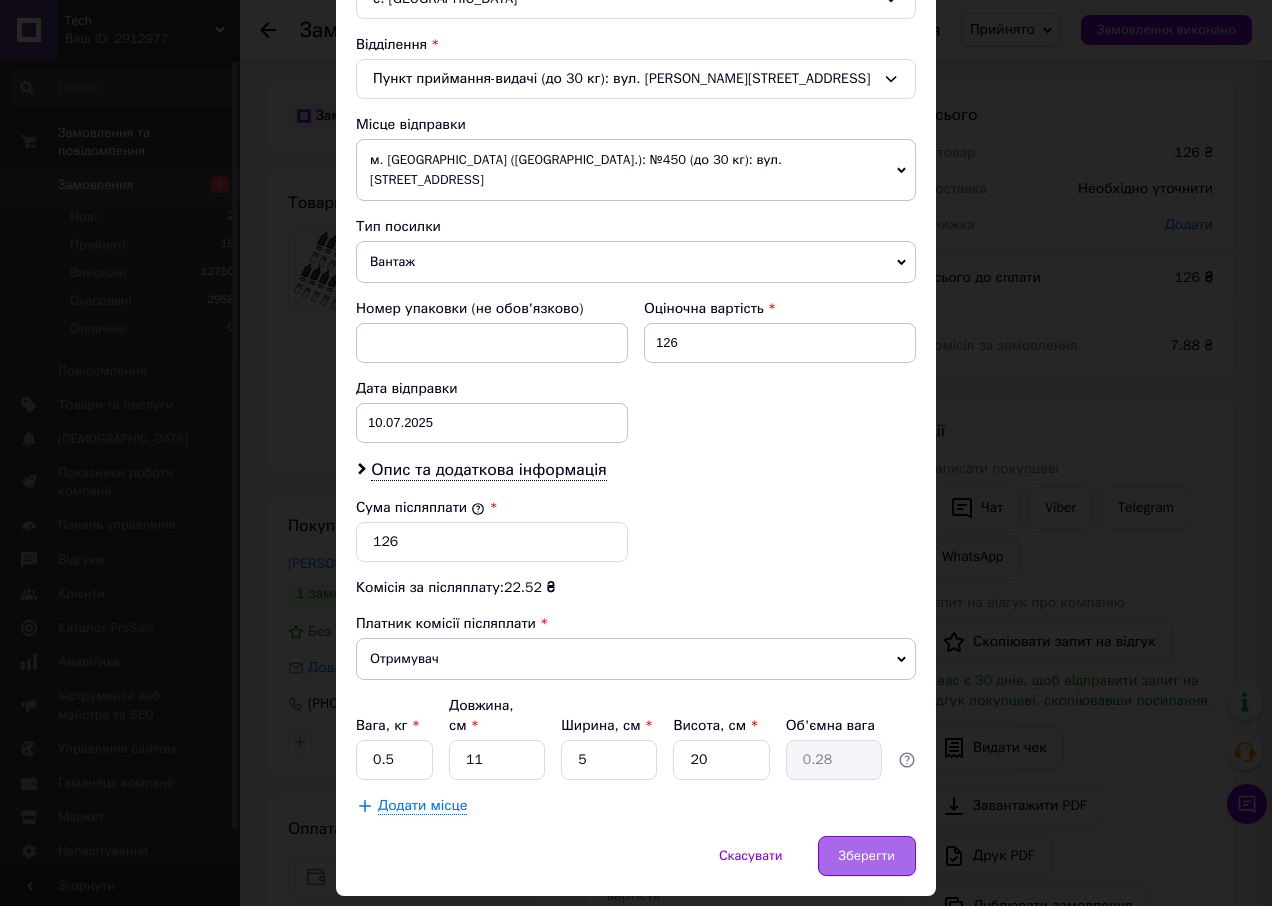 click on "Зберегти" at bounding box center (867, 856) 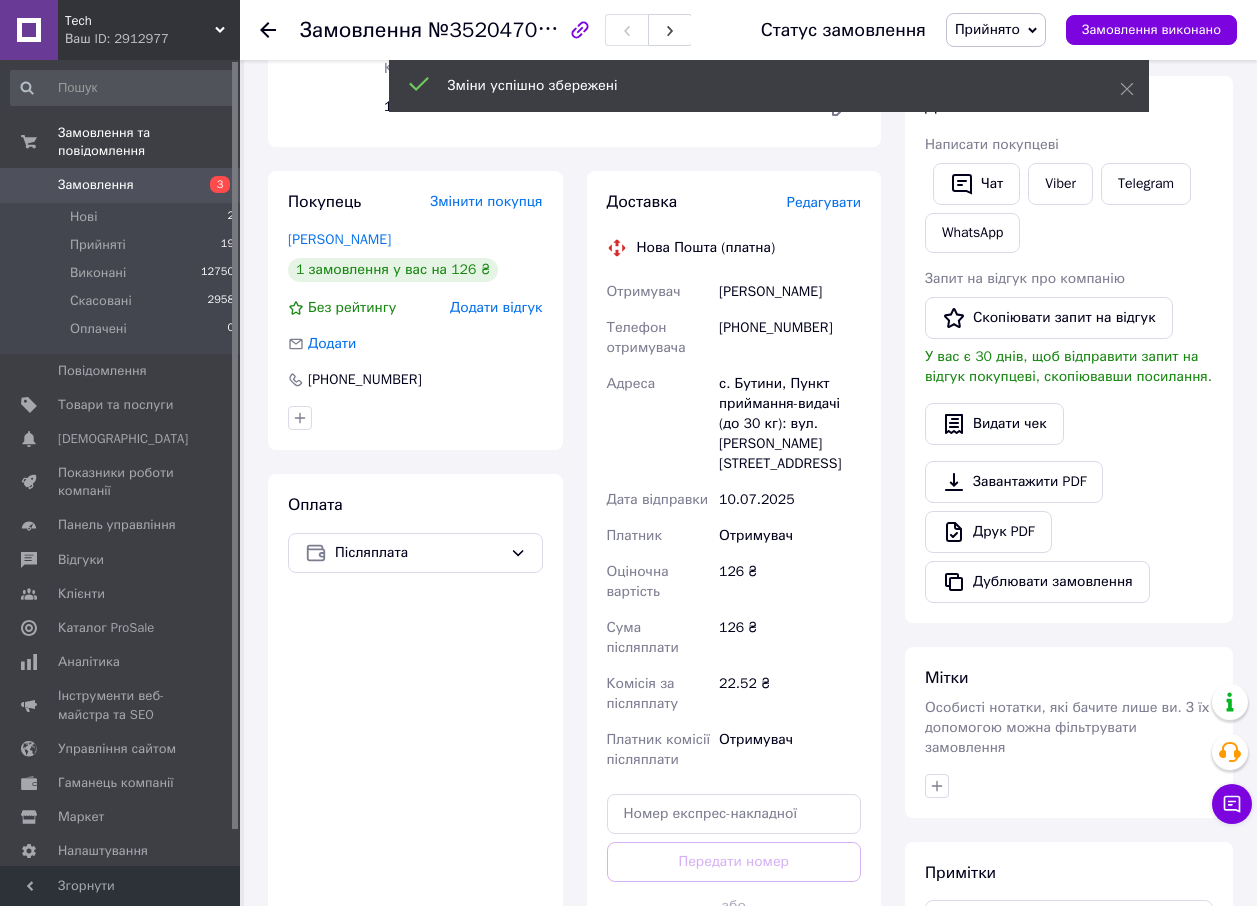 scroll, scrollTop: 500, scrollLeft: 0, axis: vertical 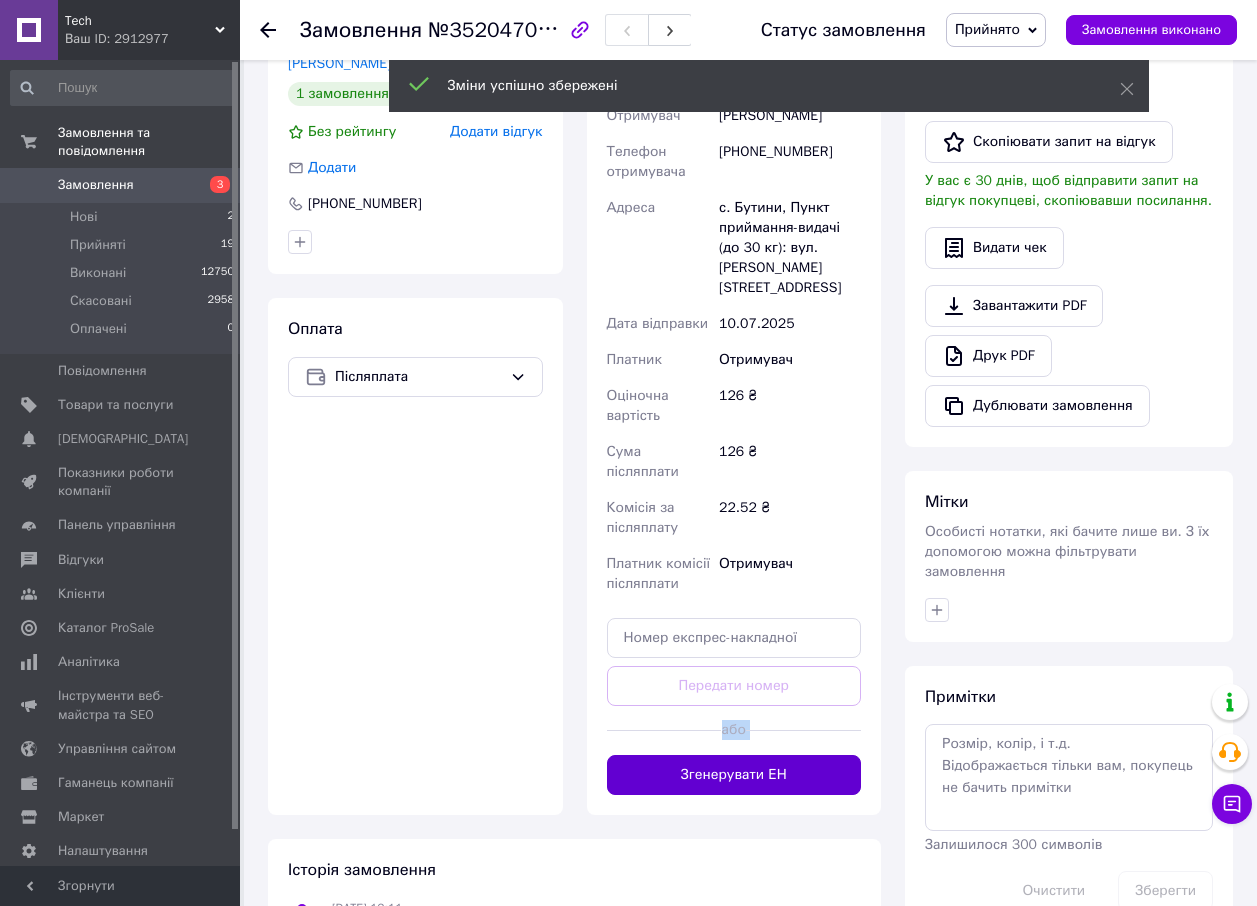 click on "Доставка Редагувати Нова Пошта (платна) Отримувач Белковец Данило Телефон отримувача +380683328774 Адреса с. Бутини, Пункт приймання-видачі (до 30 кг): вул. Травнева, 17 Дата відправки 10.07.2025 Платник Отримувач Оціночна вартість 126 ₴ Сума післяплати 126 ₴ Комісія за післяплату 22.52 ₴ Платник комісії післяплати Отримувач Передати номер або Згенерувати ЕН" at bounding box center (734, 405) 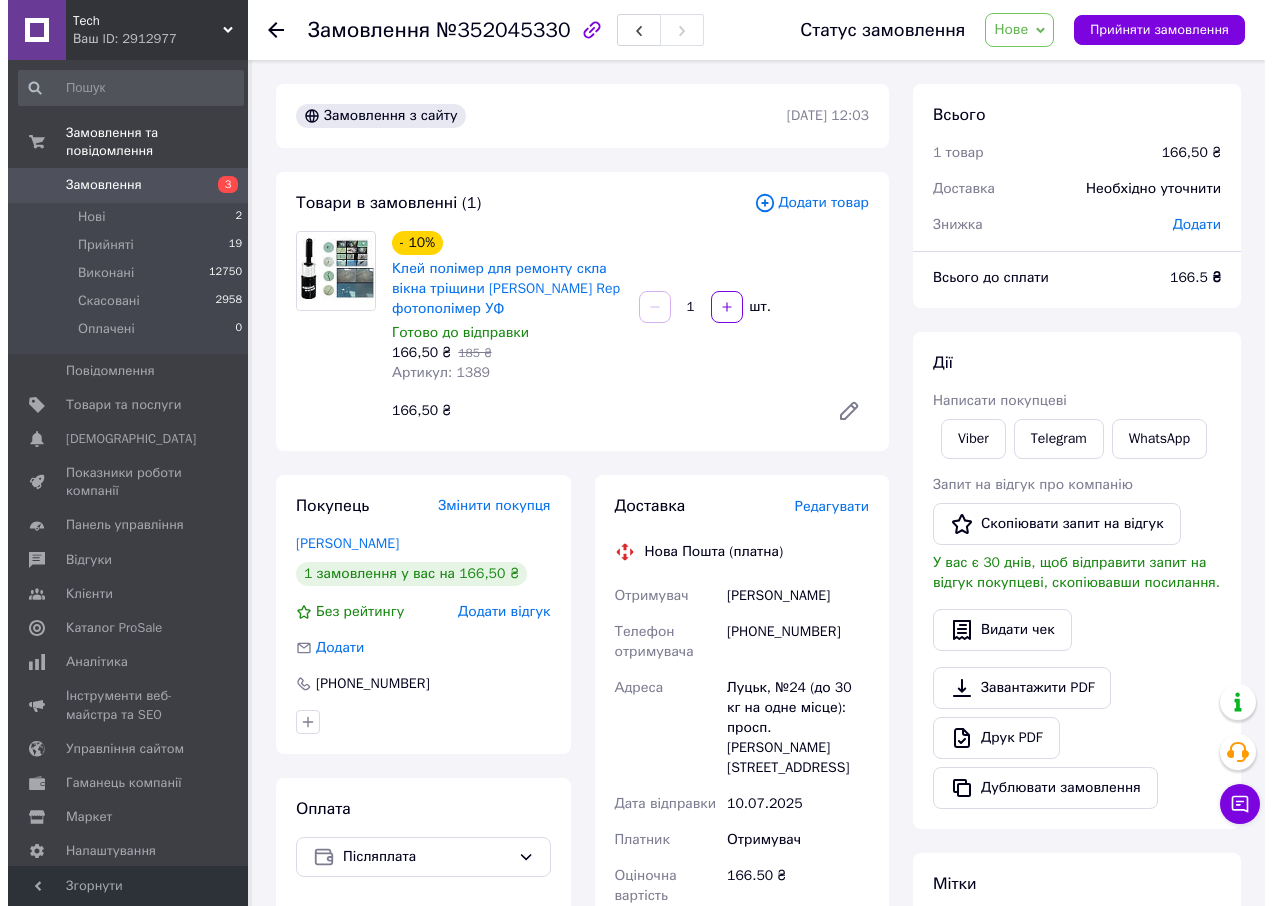 scroll, scrollTop: 0, scrollLeft: 0, axis: both 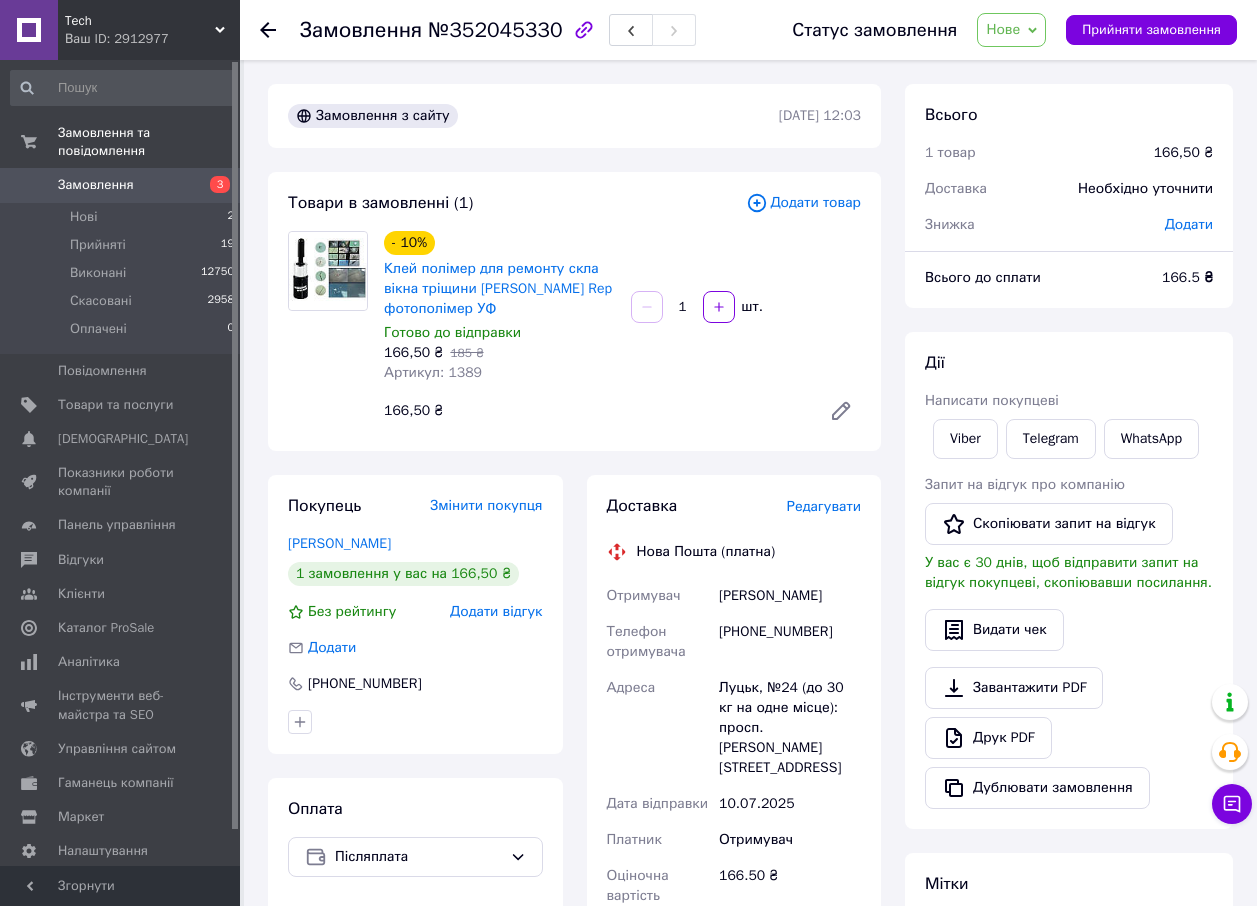 click on "Нове" at bounding box center [1003, 29] 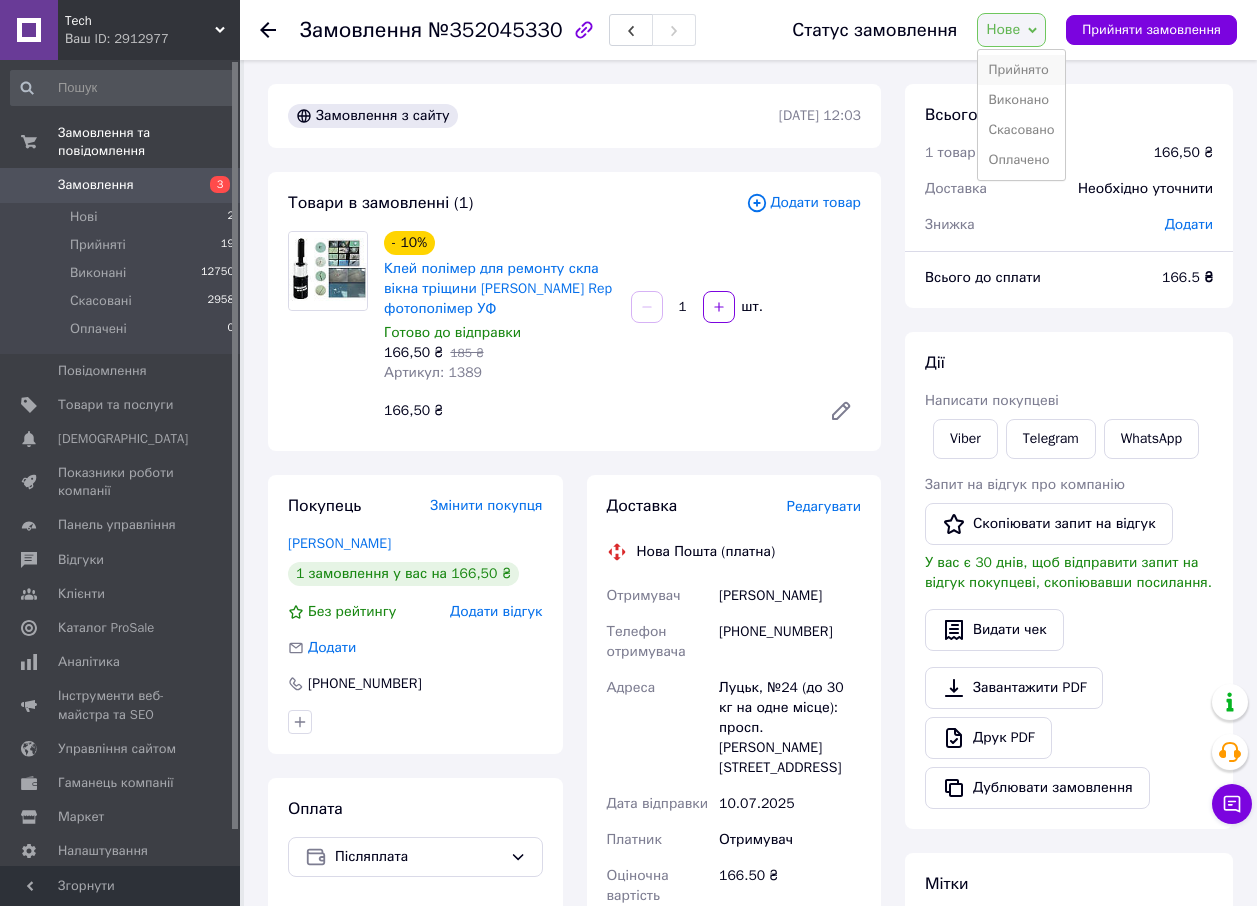 click on "Прийнято" at bounding box center [1021, 70] 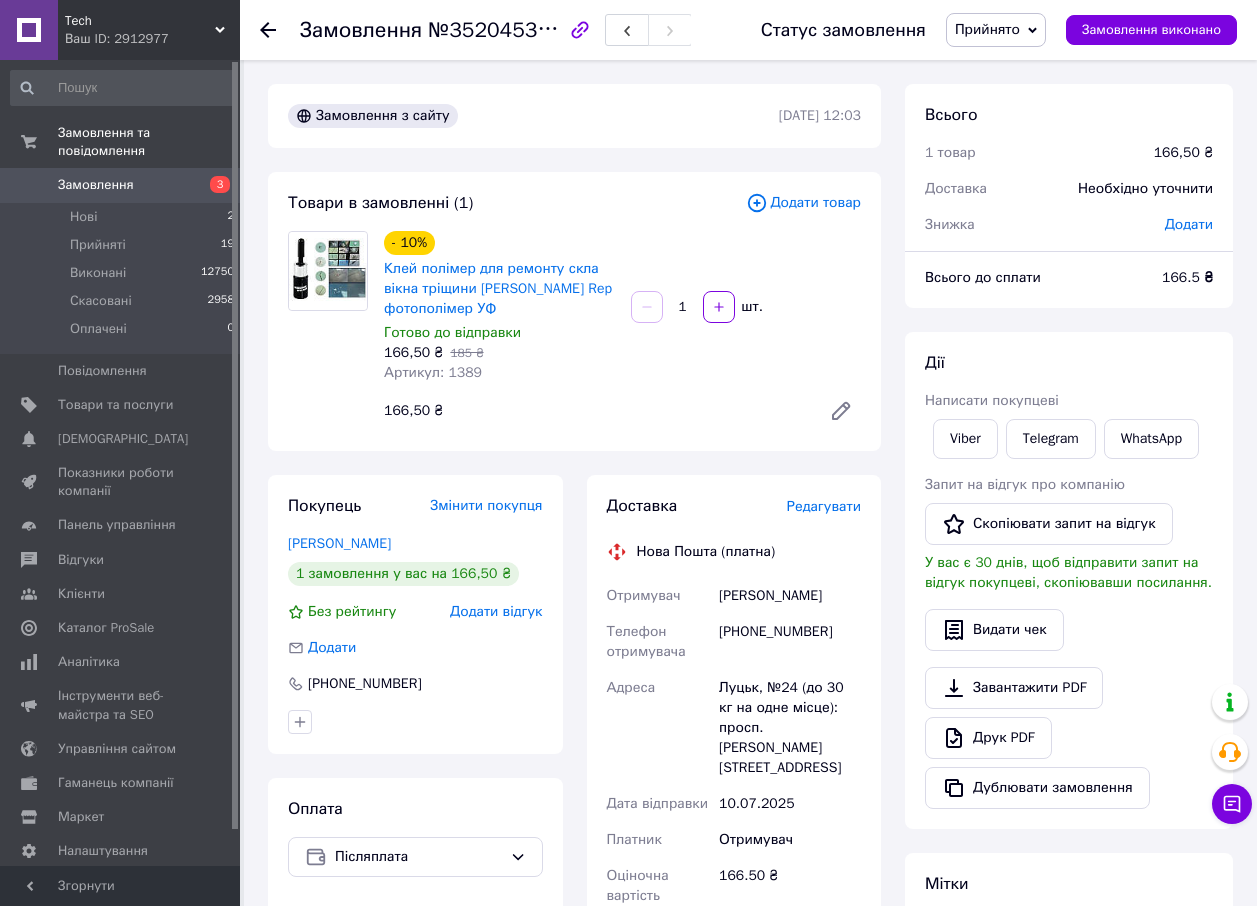 click on "Редагувати" at bounding box center (824, 506) 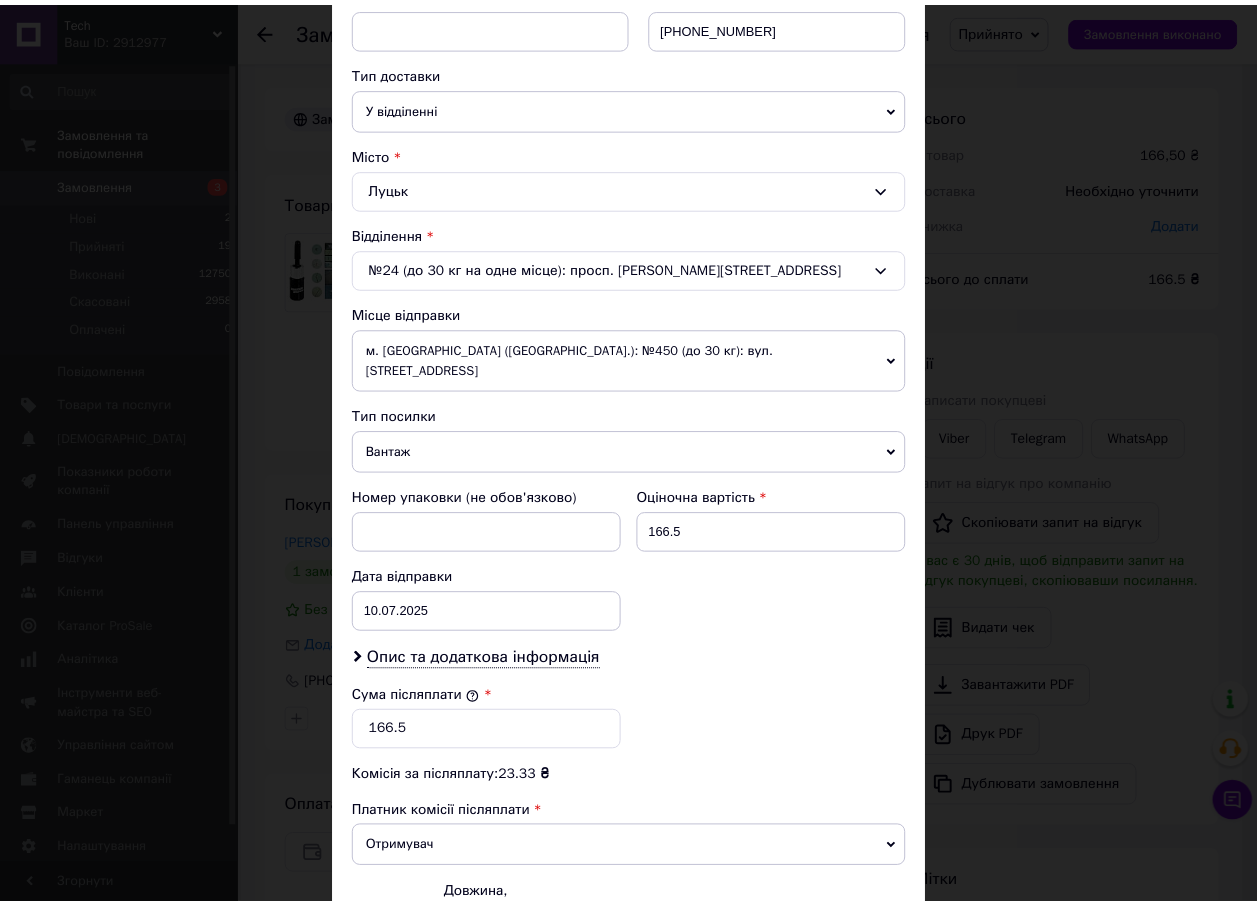 scroll, scrollTop: 620, scrollLeft: 0, axis: vertical 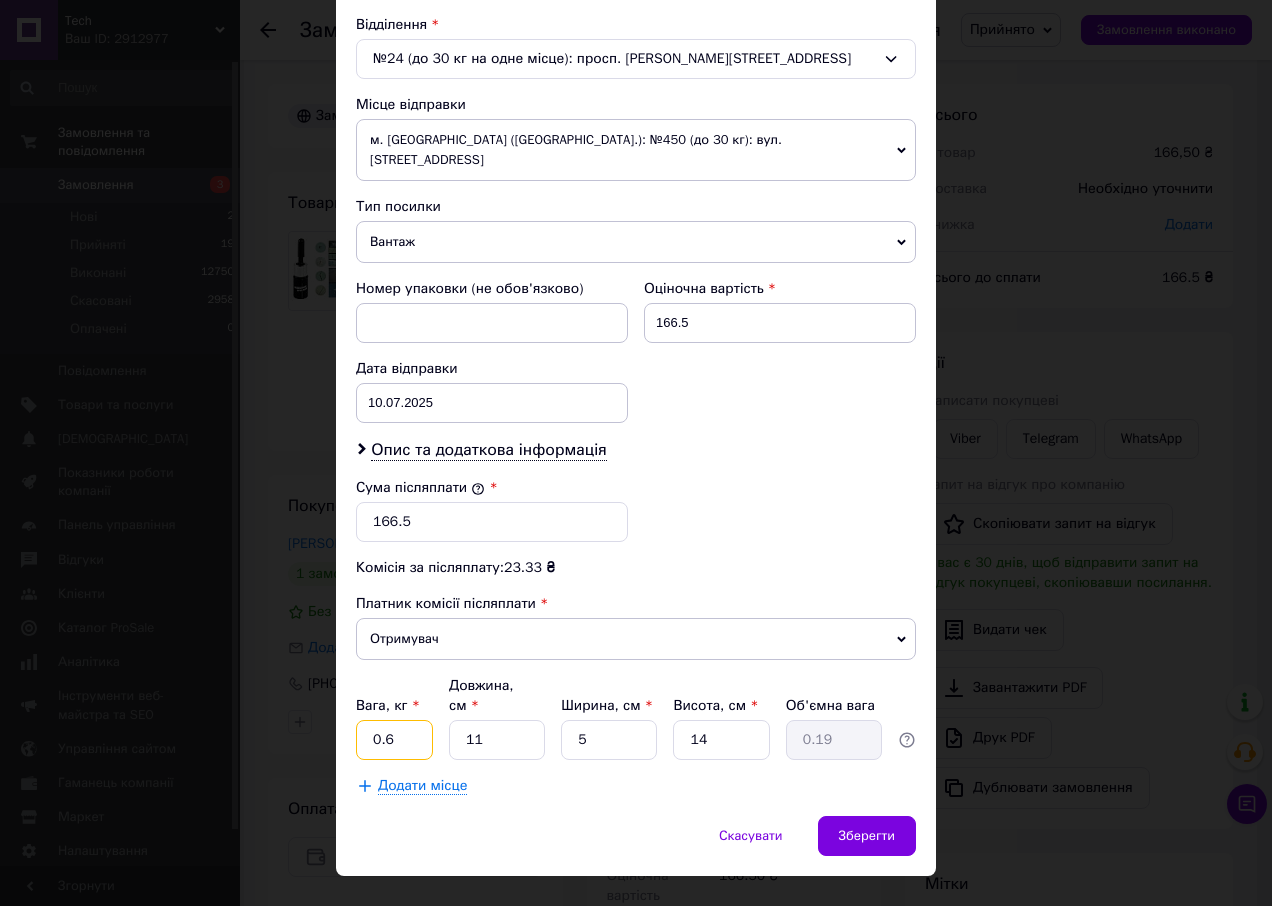 click on "0.6" at bounding box center (394, 740) 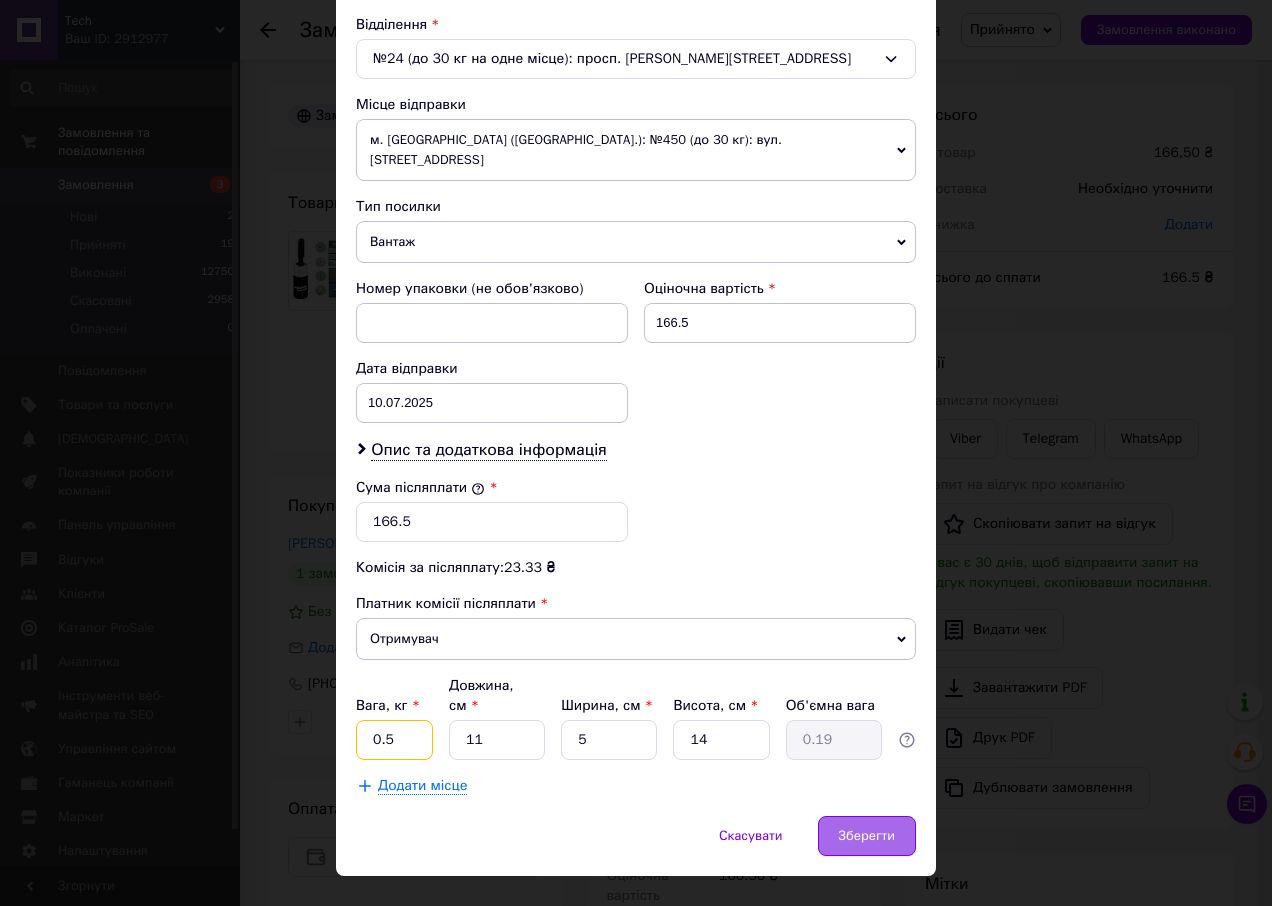 type on "0.5" 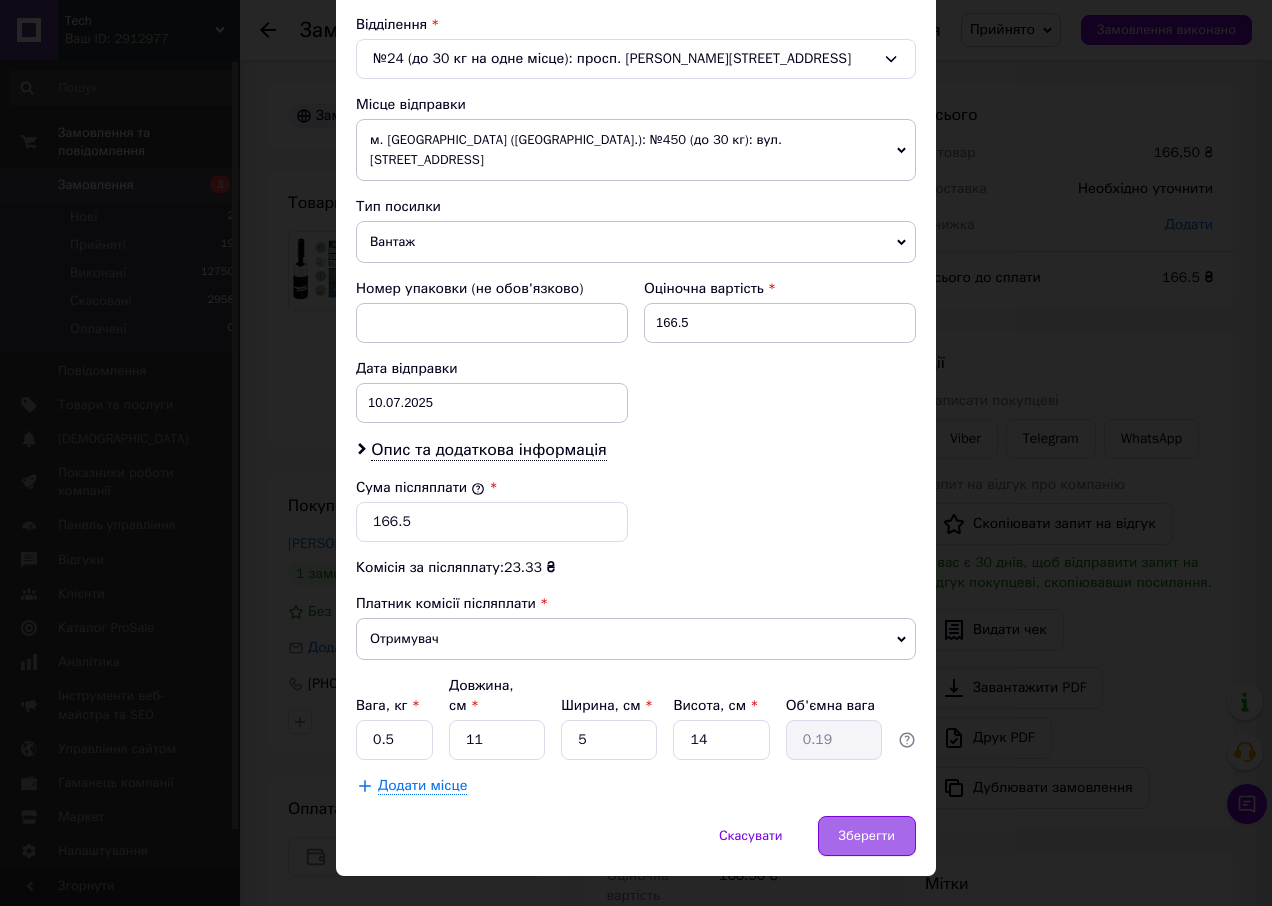 click on "Зберегти" at bounding box center (867, 836) 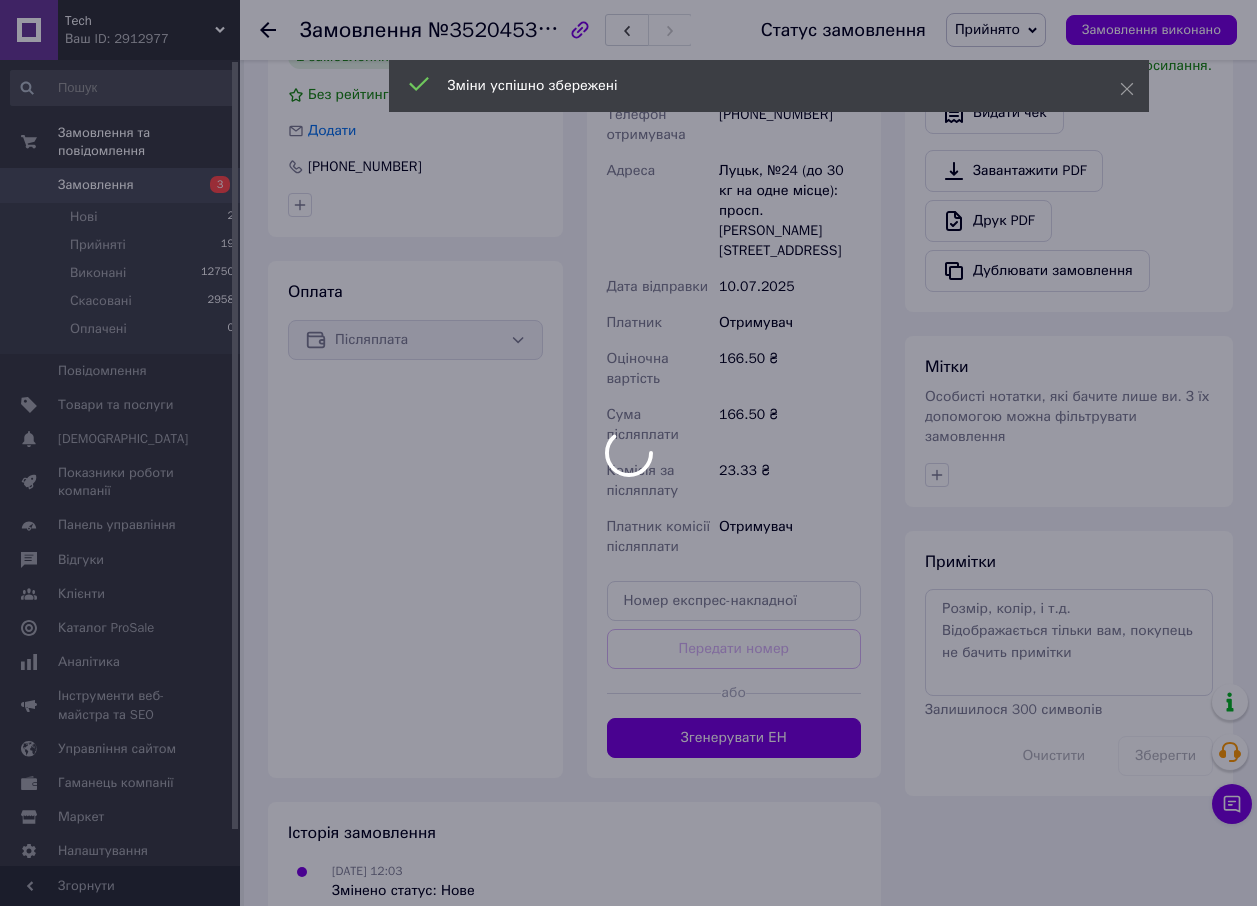 scroll, scrollTop: 536, scrollLeft: 0, axis: vertical 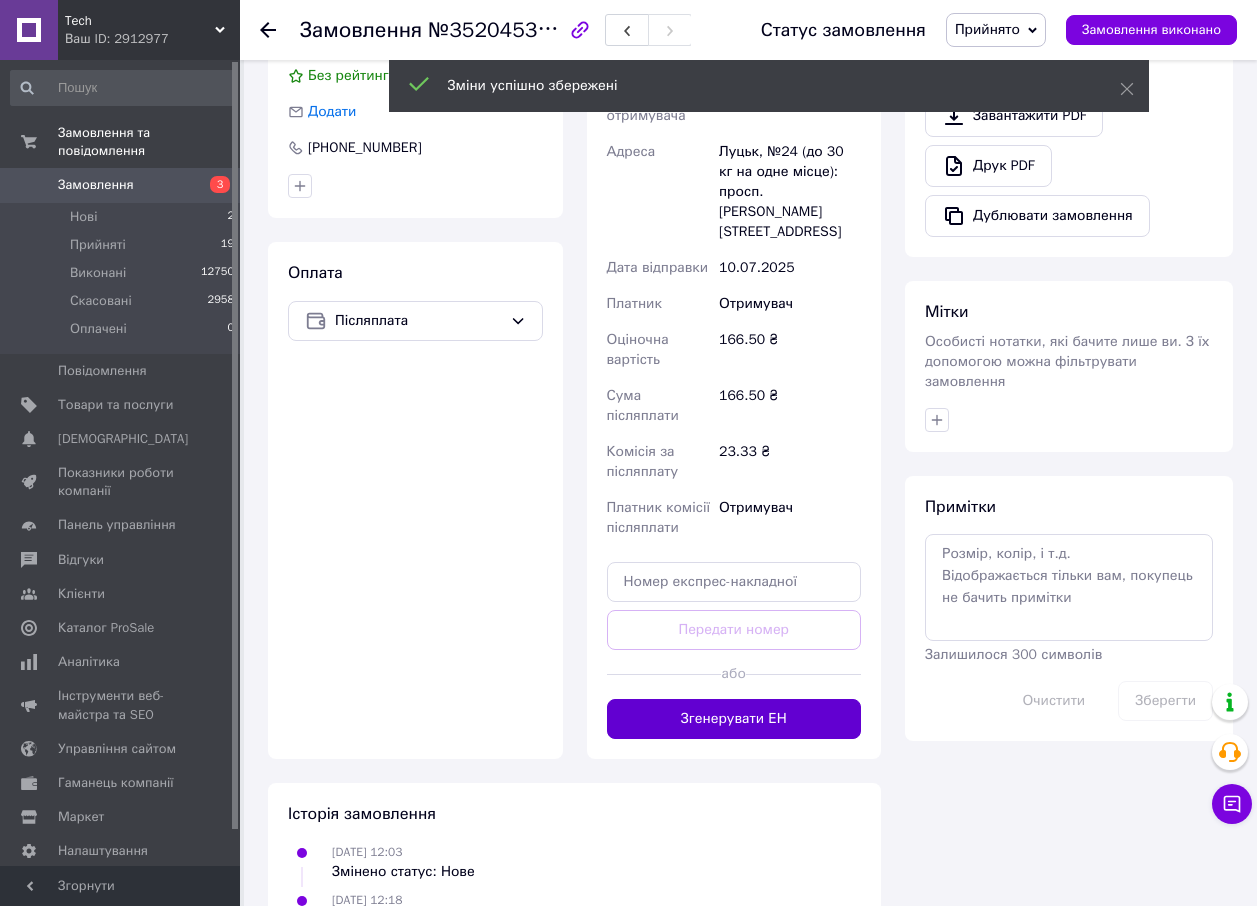click on "Згенерувати ЕН" at bounding box center (734, 719) 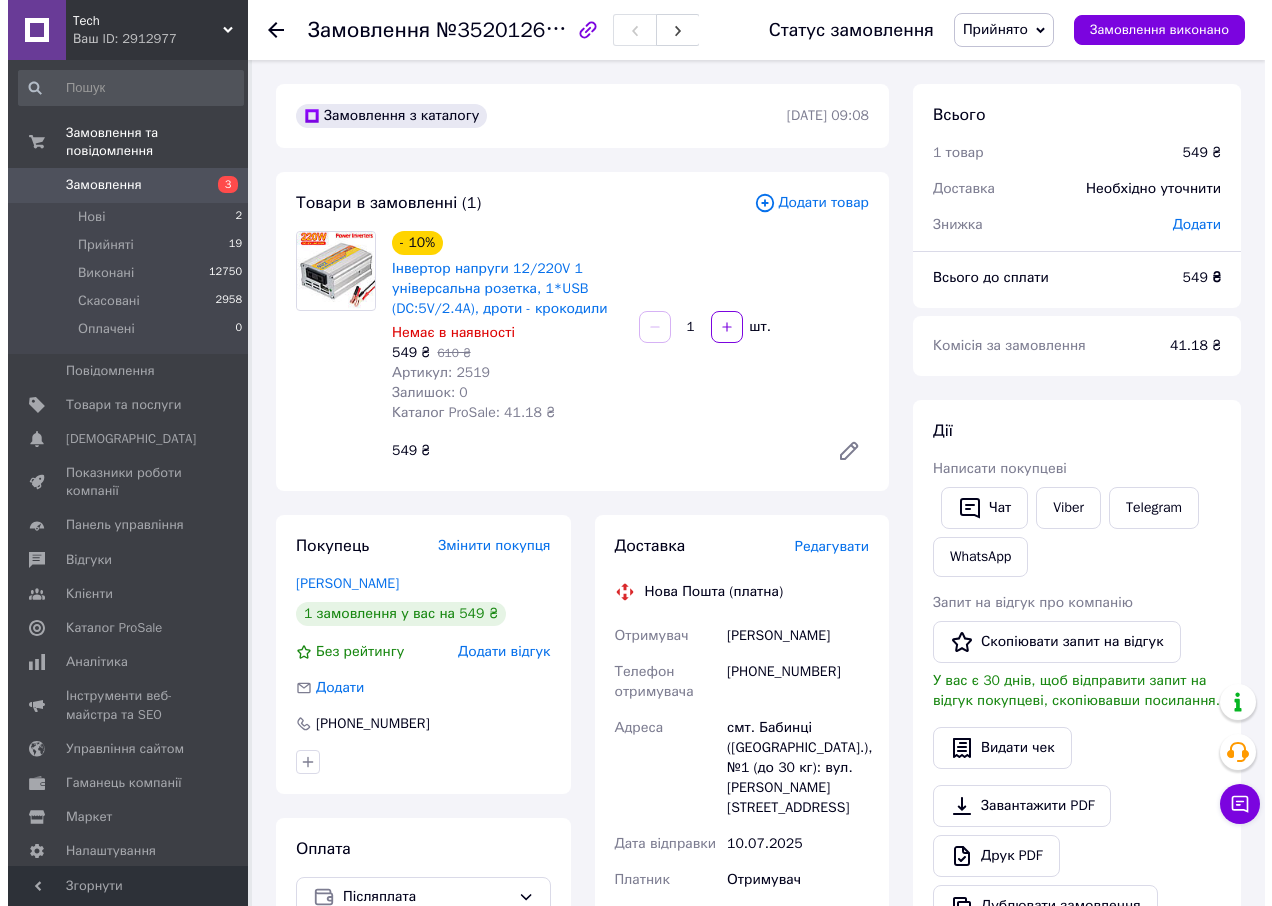 scroll, scrollTop: 0, scrollLeft: 0, axis: both 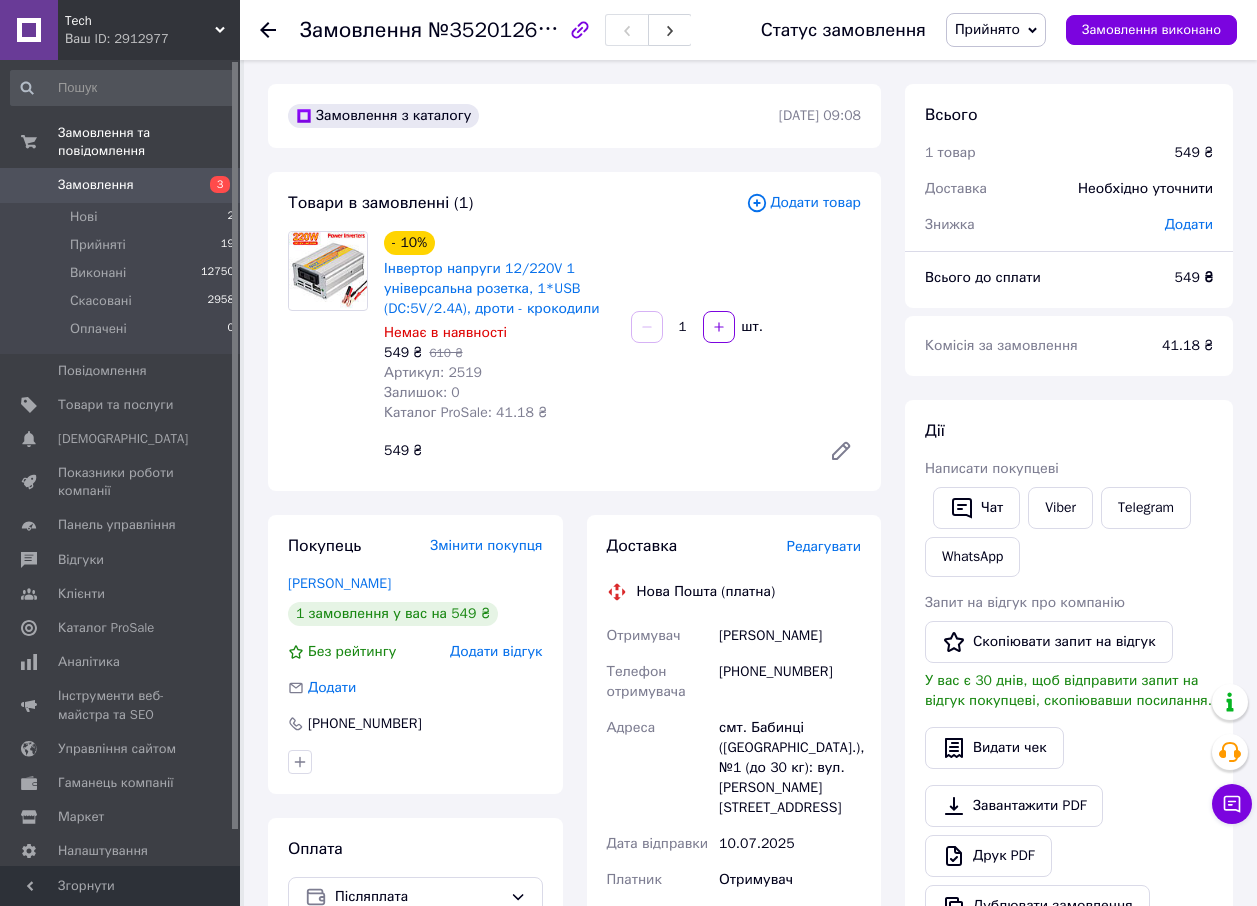 click on "Прийнято" at bounding box center [996, 30] 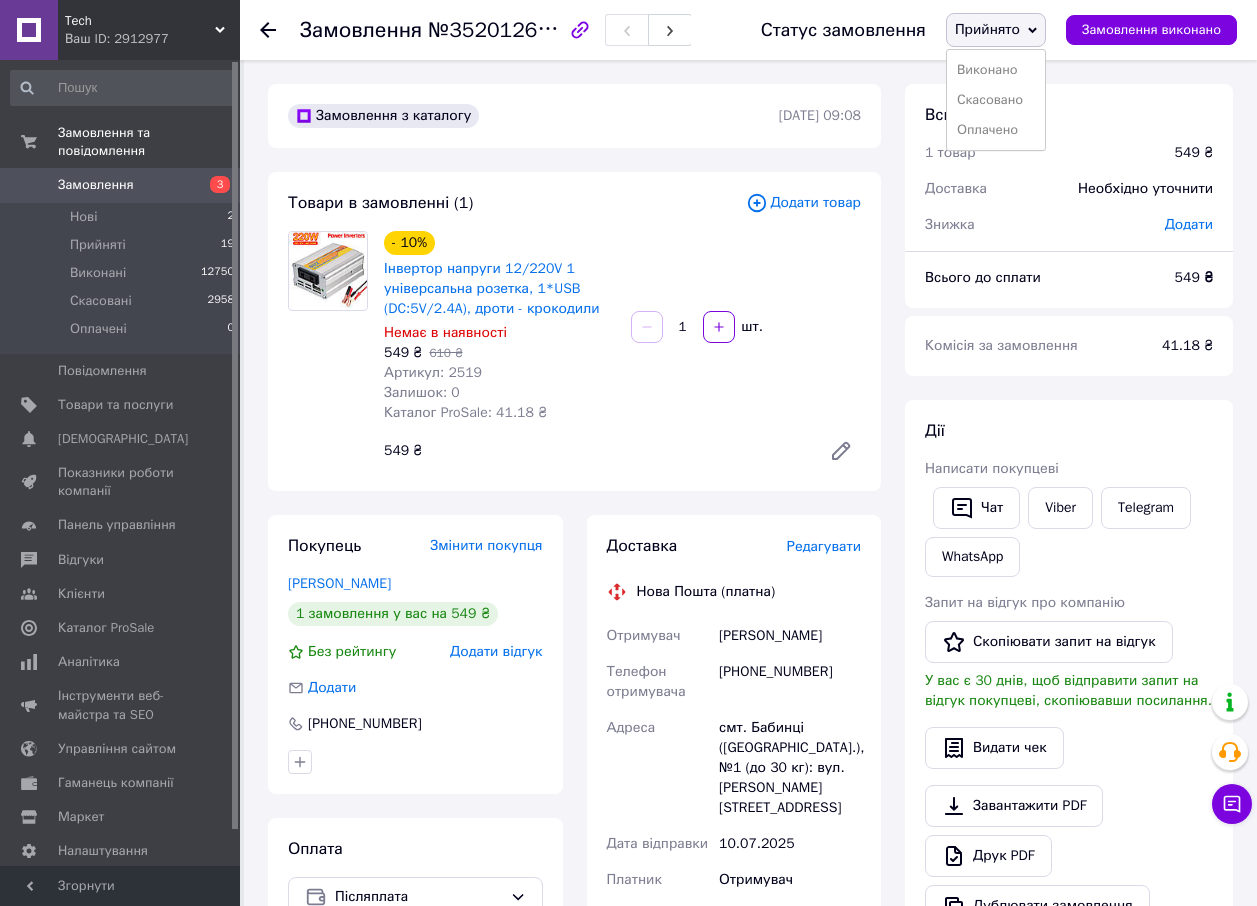 click on "Редагувати" at bounding box center (824, 546) 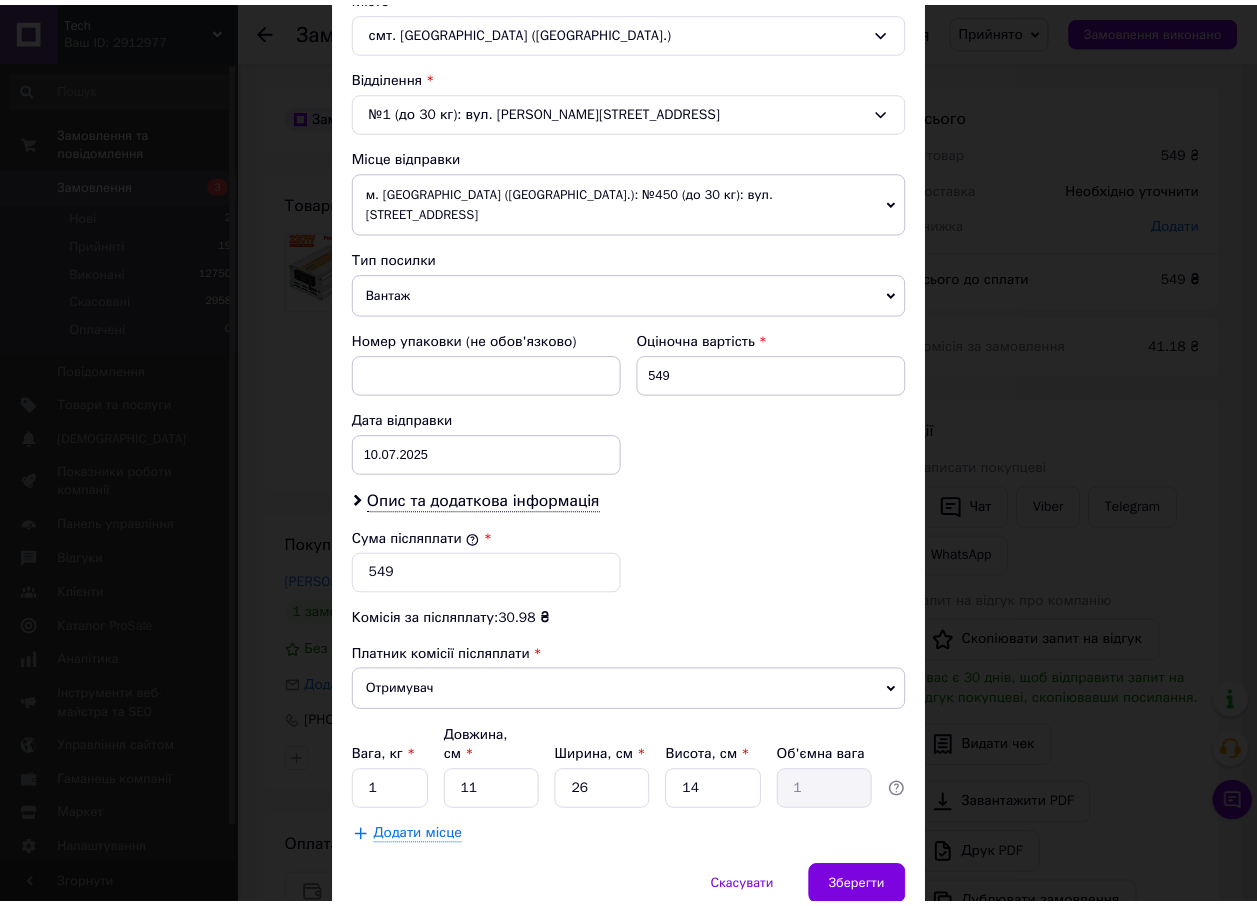 scroll, scrollTop: 600, scrollLeft: 0, axis: vertical 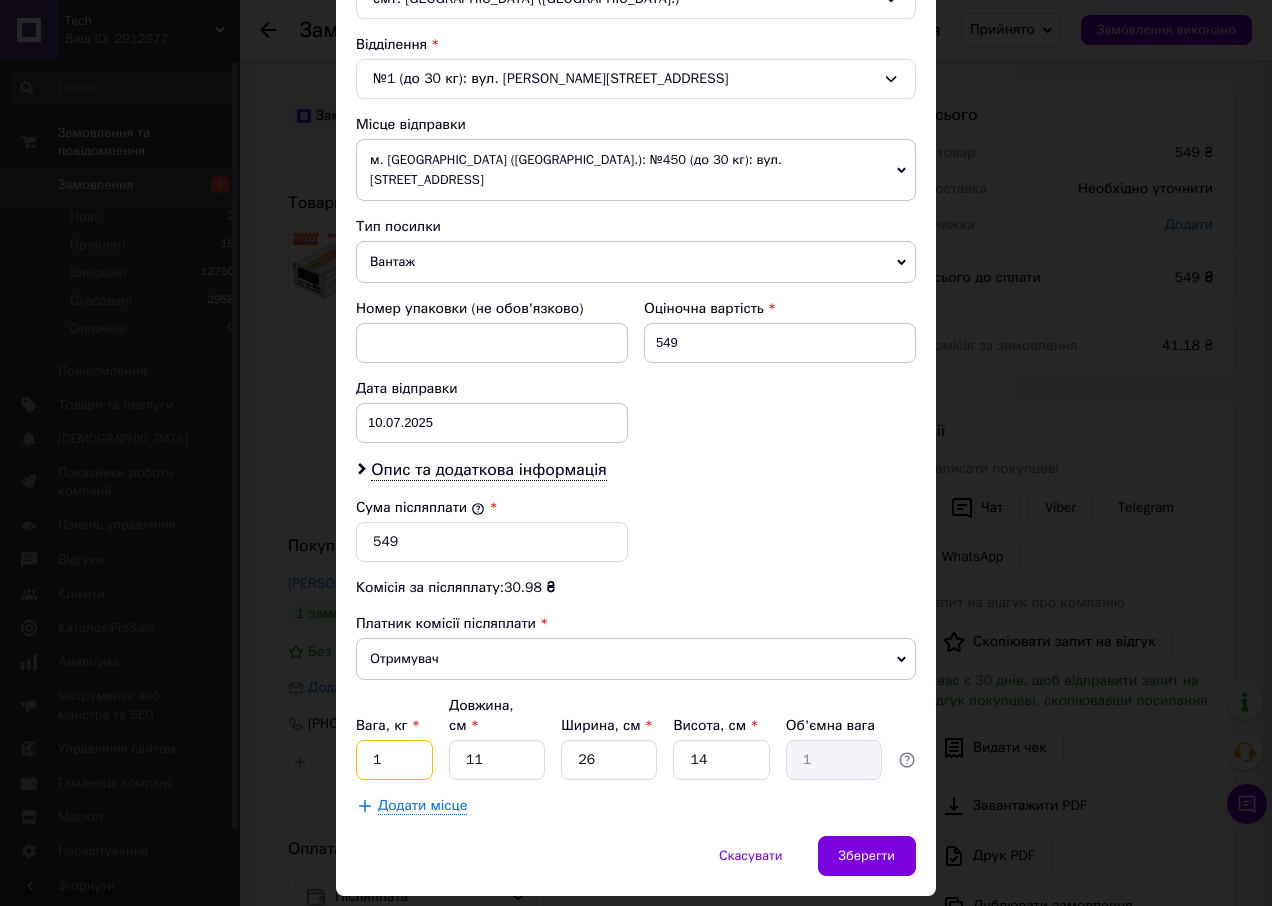 click on "1" at bounding box center [394, 760] 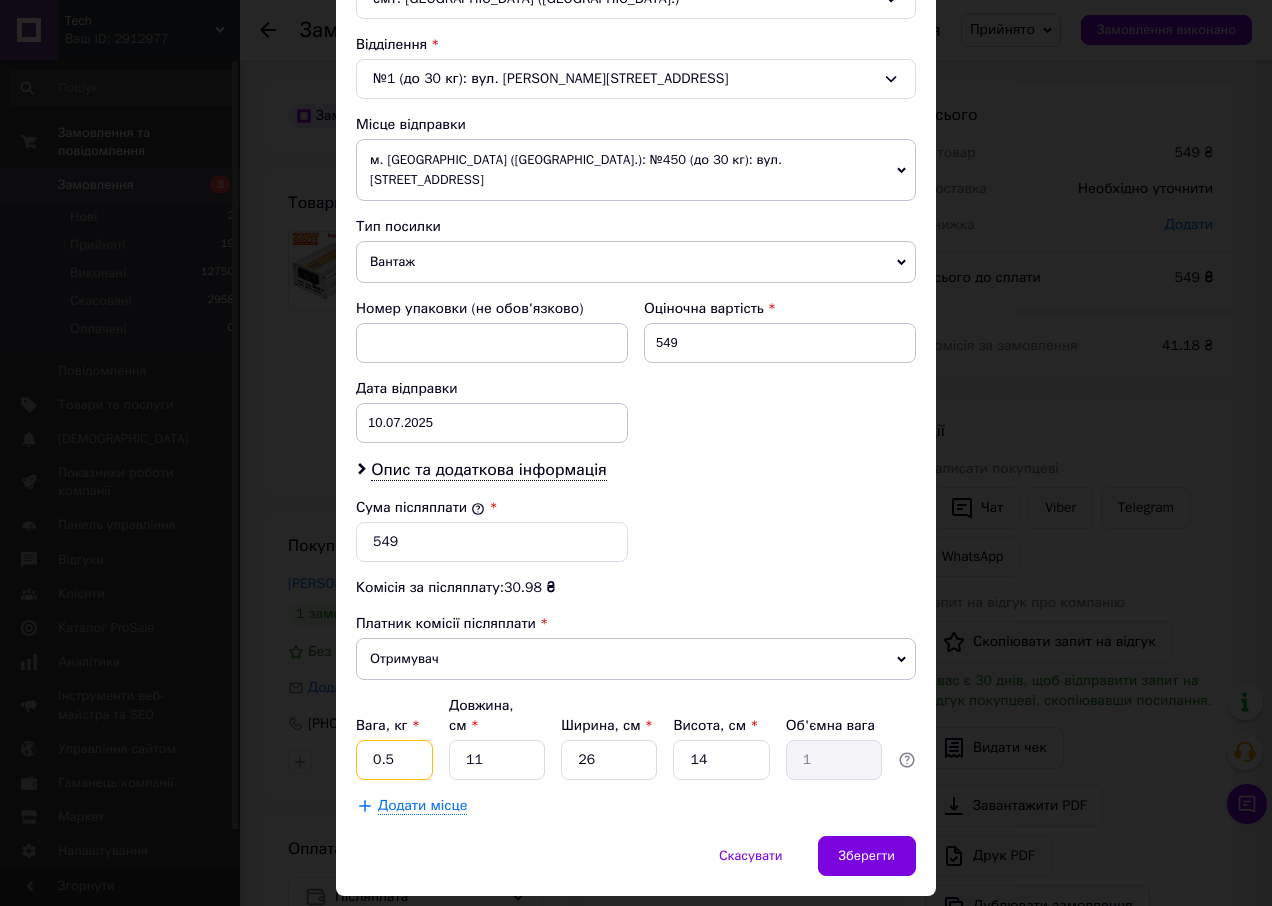 type on "0.5" 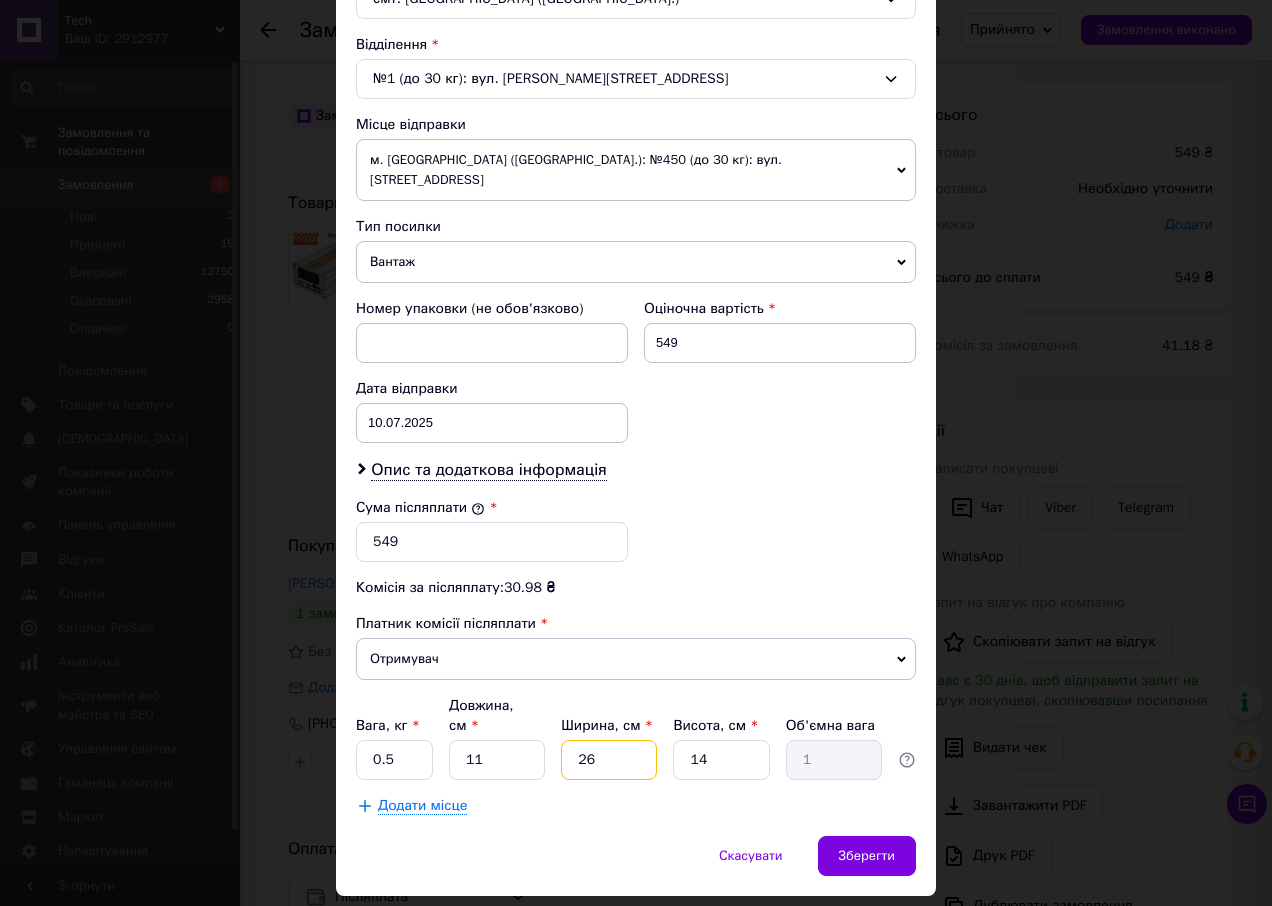 click on "26" at bounding box center (609, 760) 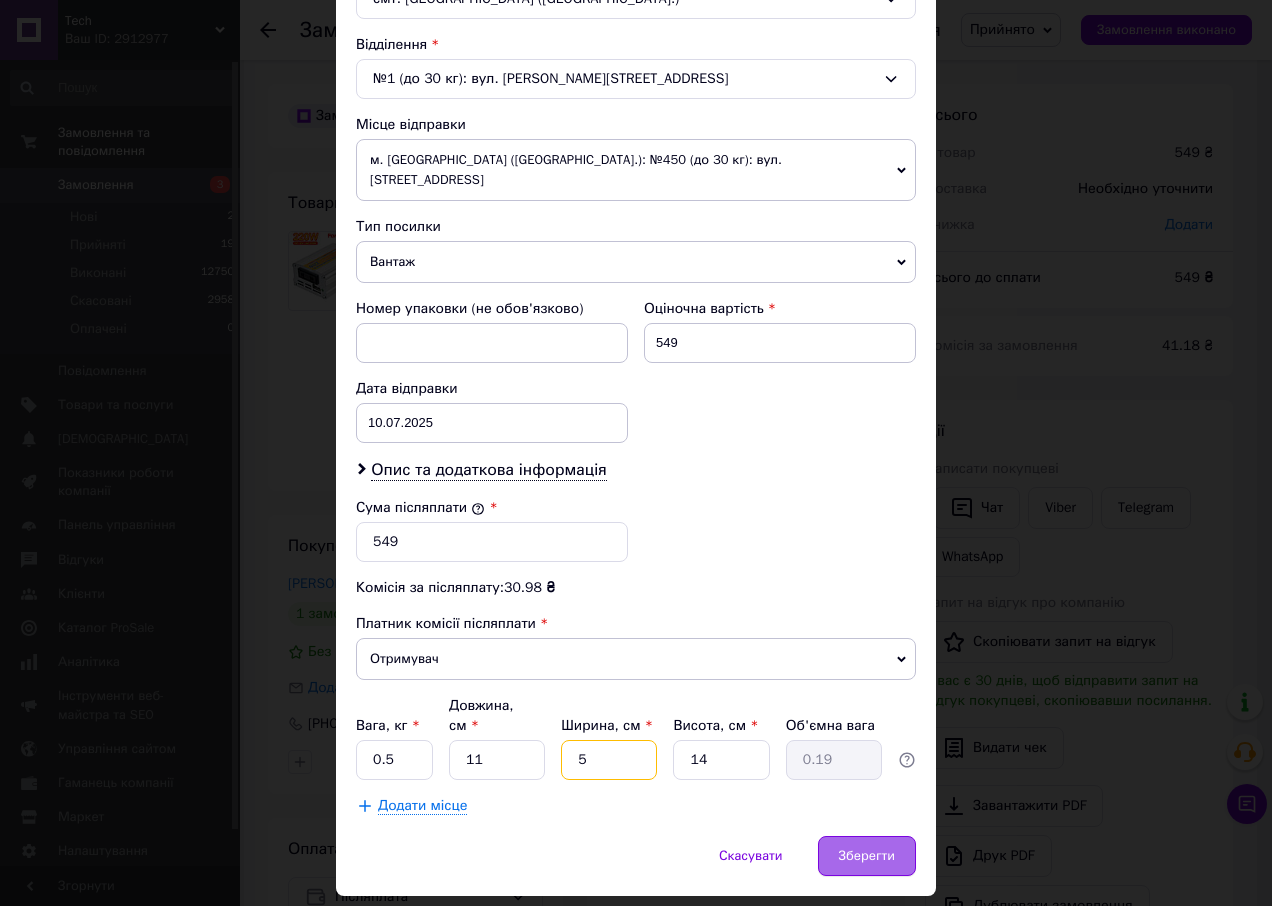 type on "5" 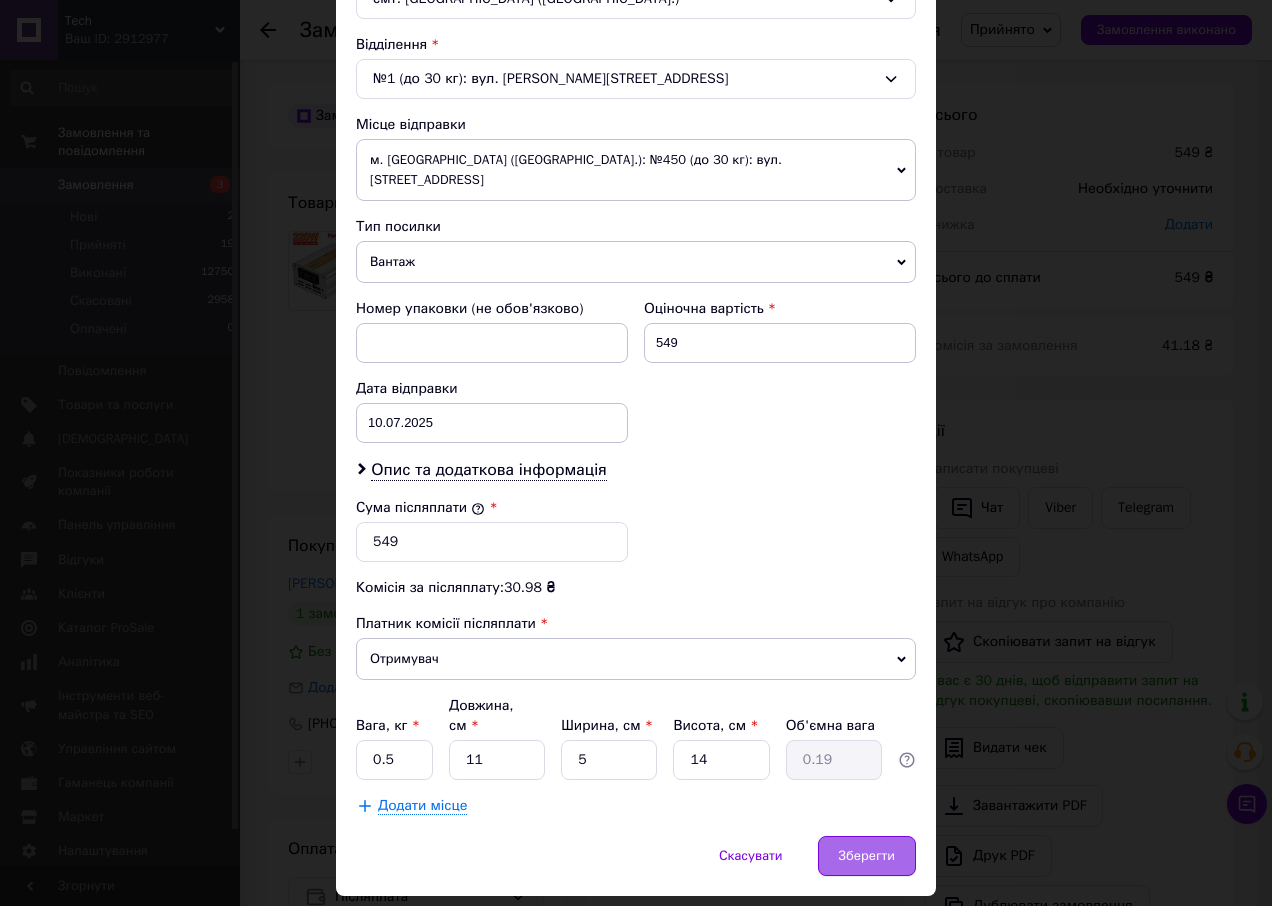 click on "Зберегти" at bounding box center [867, 856] 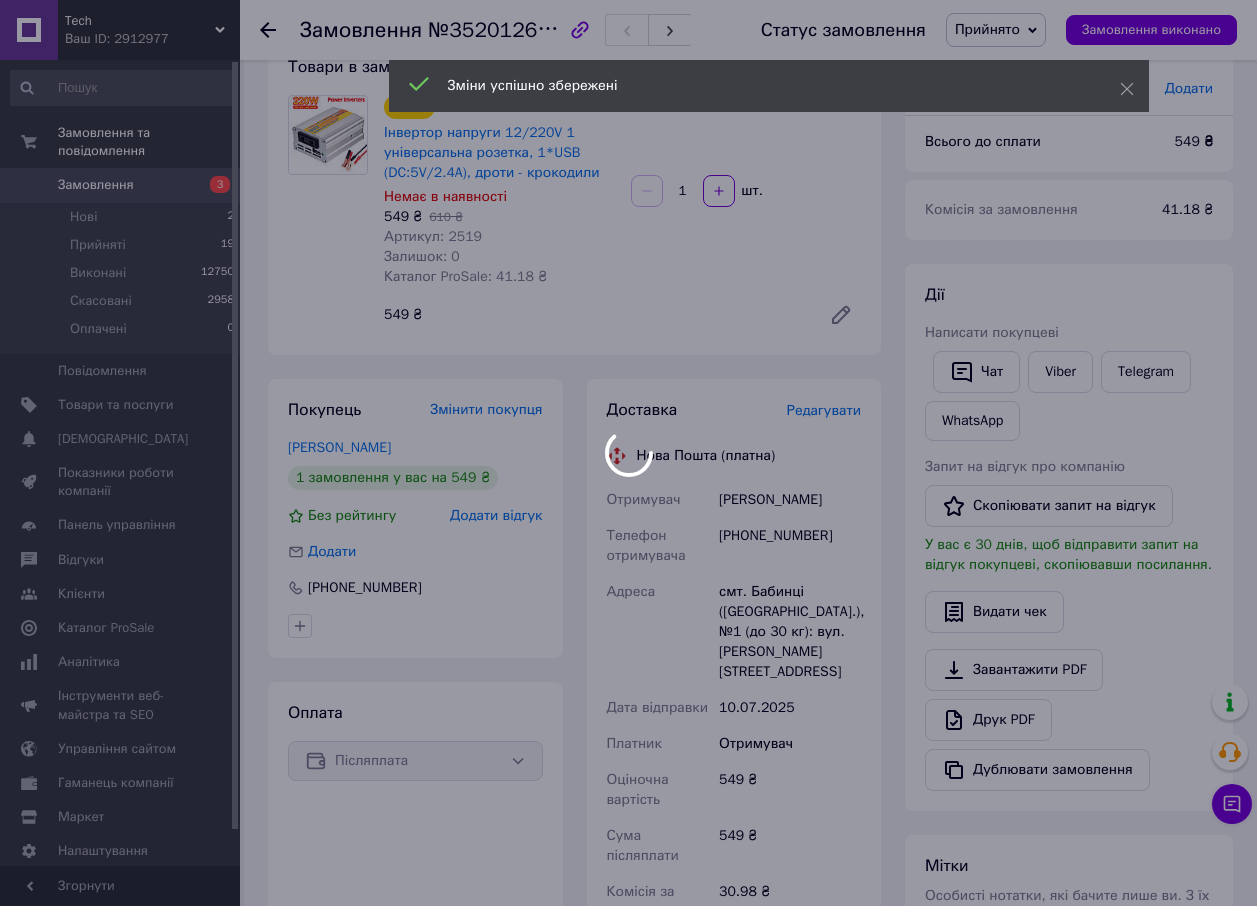 scroll, scrollTop: 500, scrollLeft: 0, axis: vertical 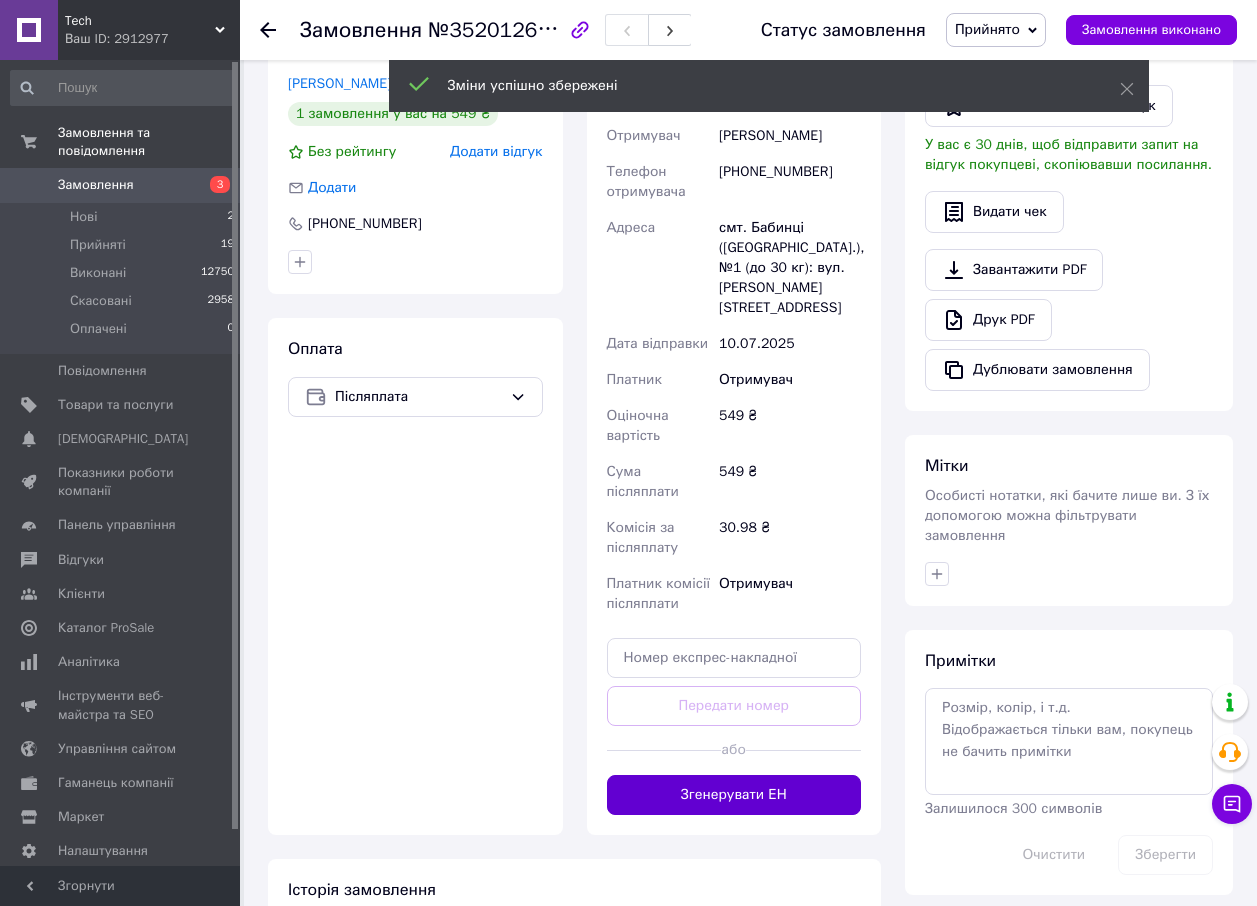 click on "Згенерувати ЕН" at bounding box center (734, 795) 